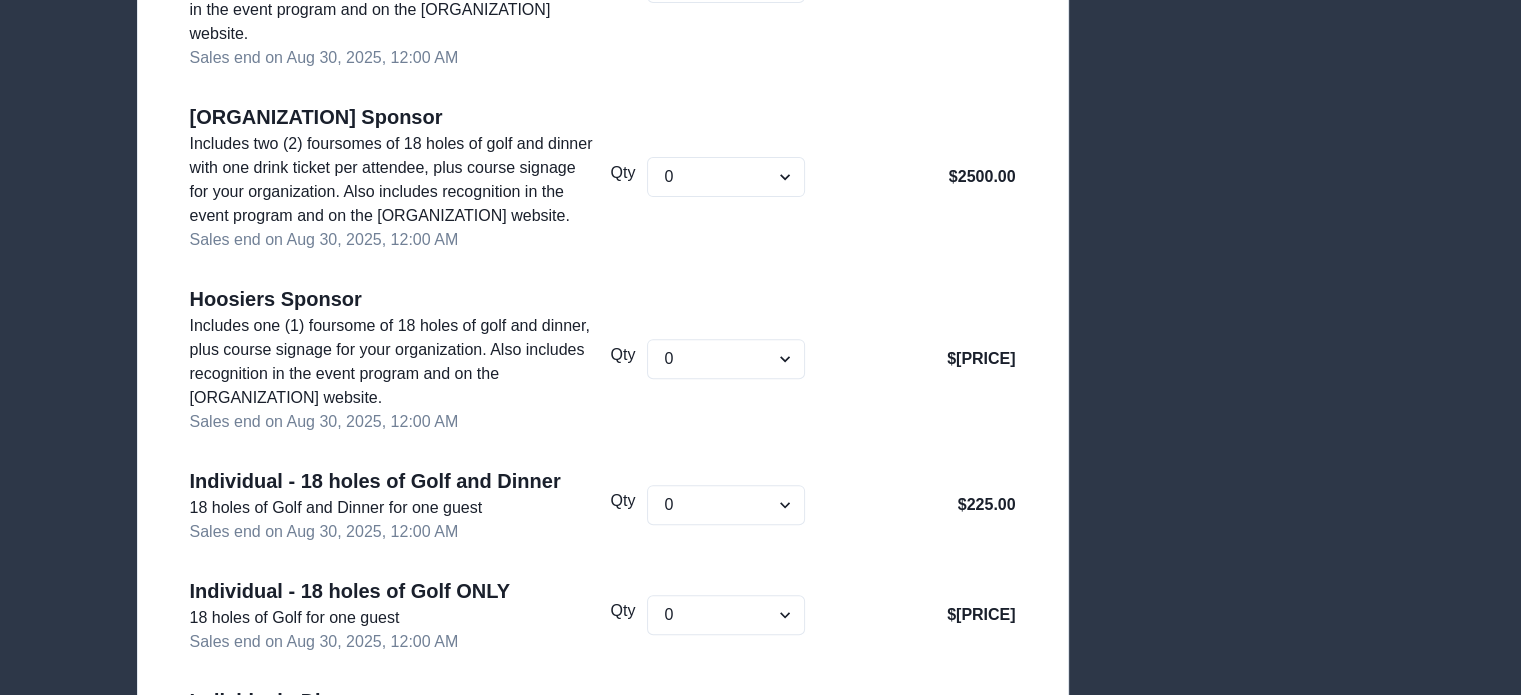 scroll, scrollTop: 760, scrollLeft: 0, axis: vertical 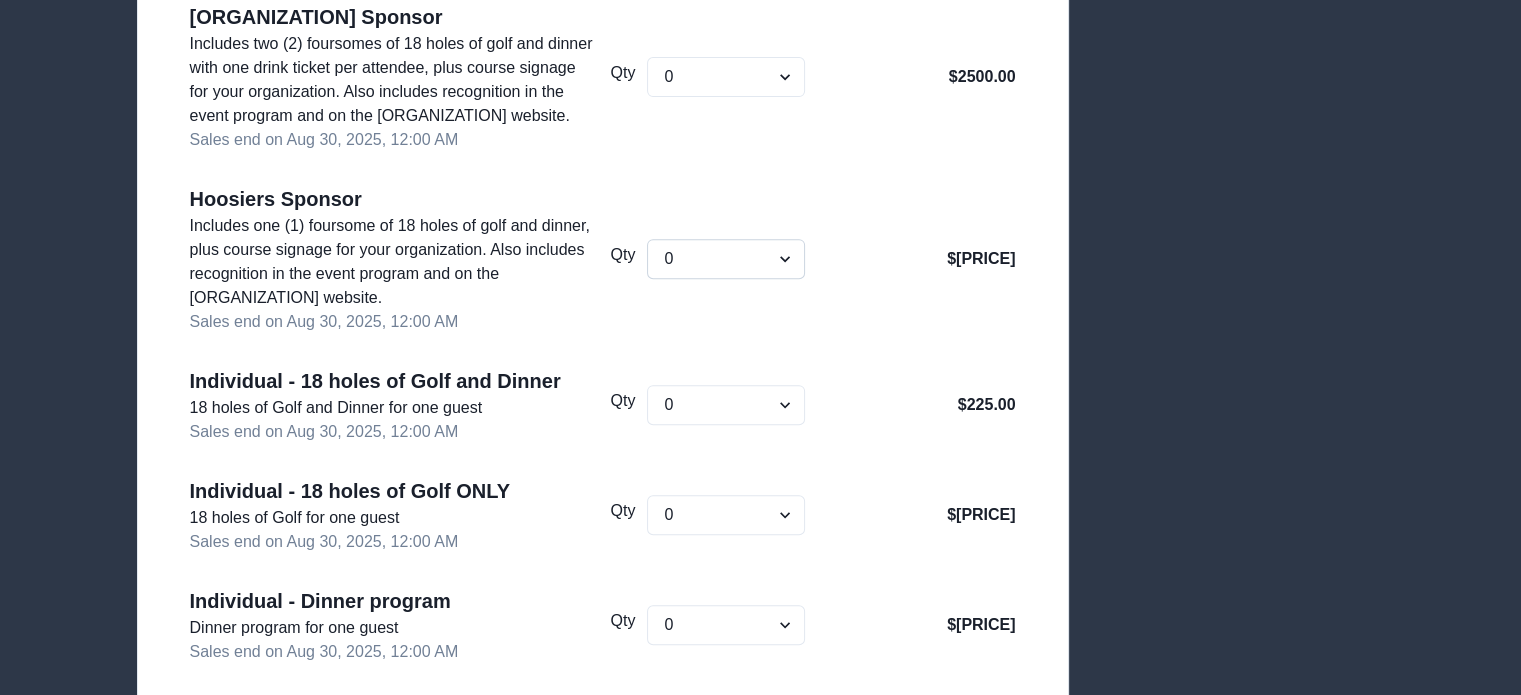 click on "0 1 2 3 4 5 6 7 8 9 10 11 12 13 14 15 16 17 18 19 20" at bounding box center [726, 259] 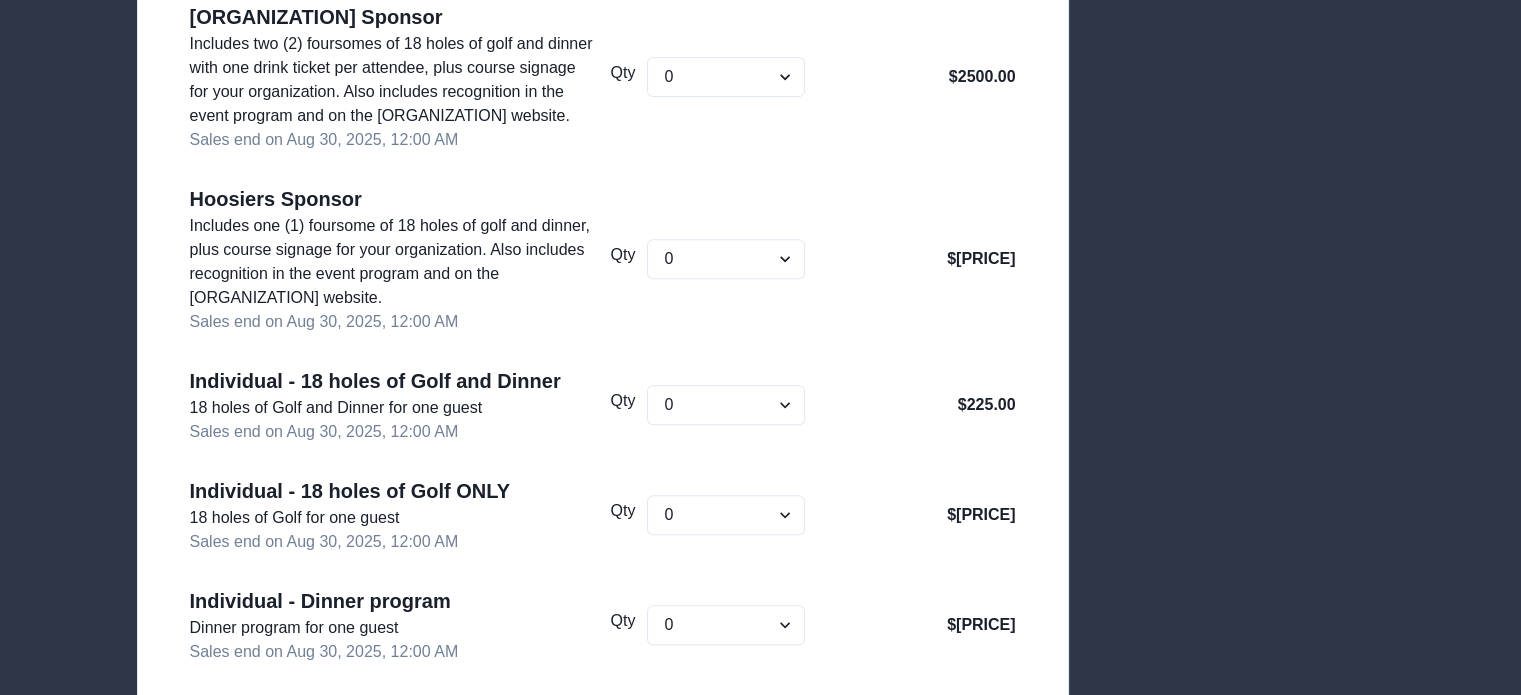 select on "1" 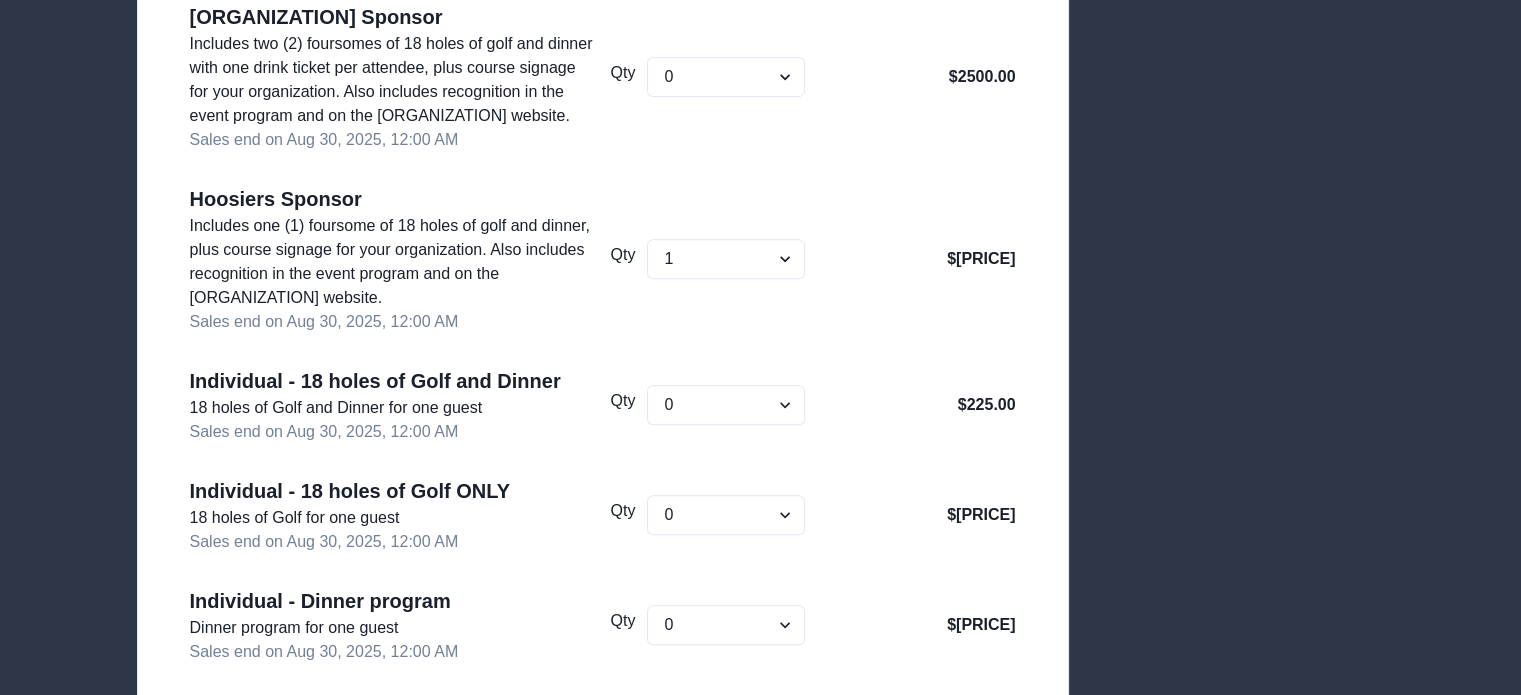 click on "0 1 2 3 4 5 6 7 8 9 10 11 12 13 14 15 16 17 18 19 20" at bounding box center (726, 259) 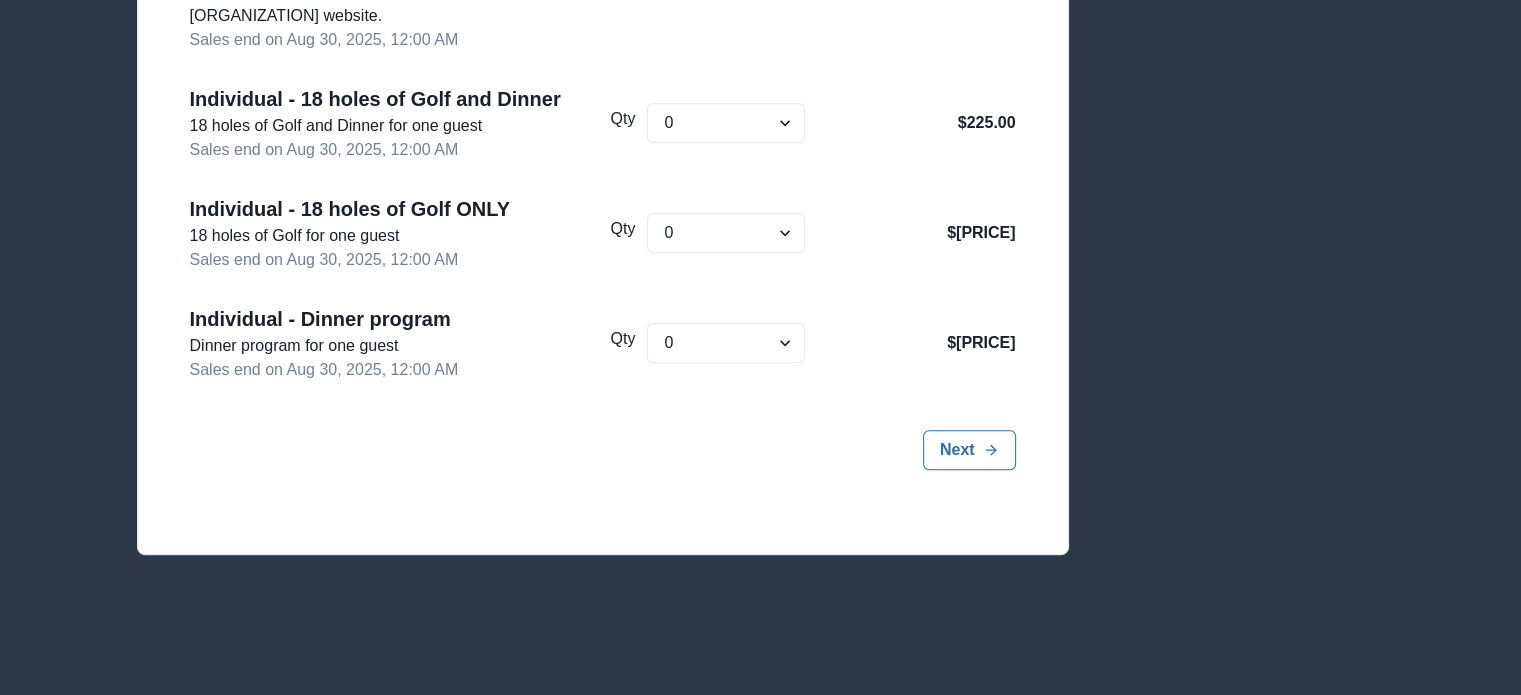 scroll, scrollTop: 1087, scrollLeft: 0, axis: vertical 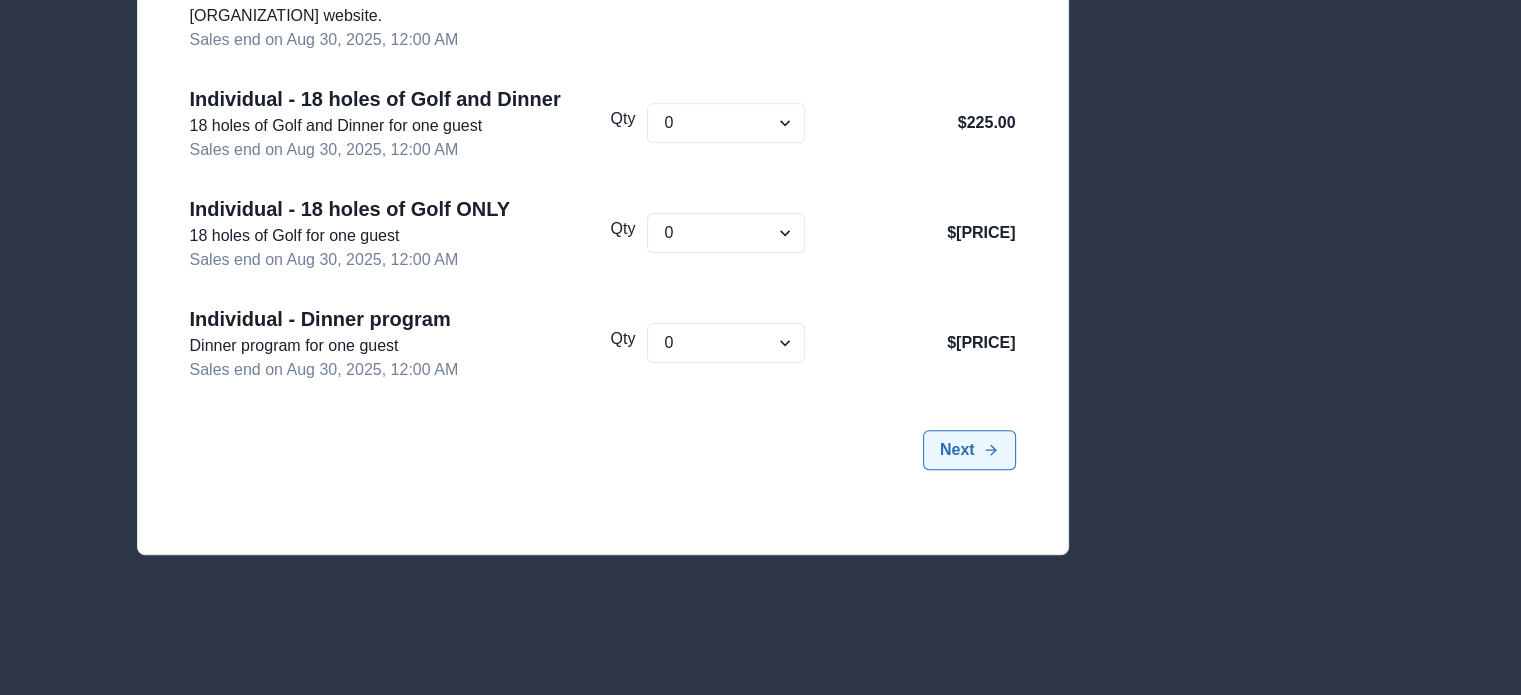 click on "Next" at bounding box center (969, 450) 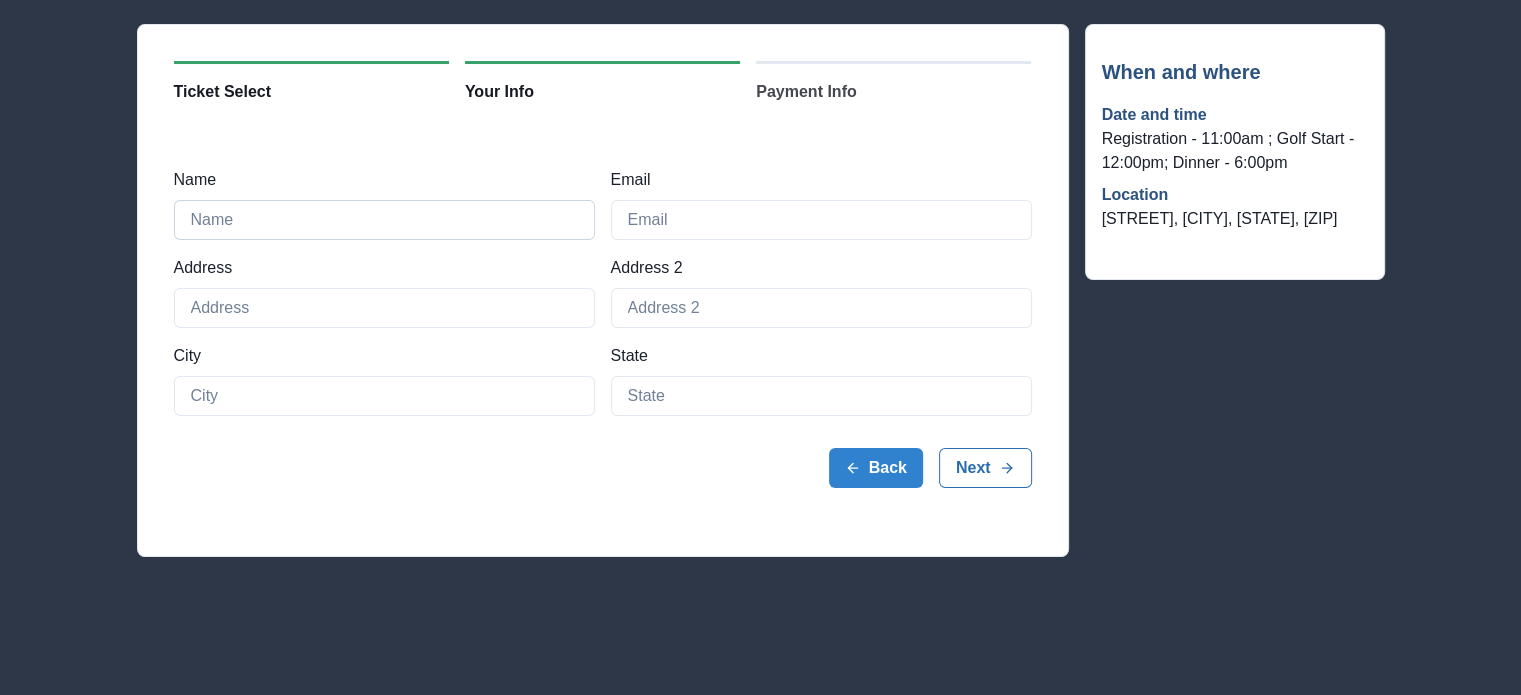 click on "Name" at bounding box center [384, 220] 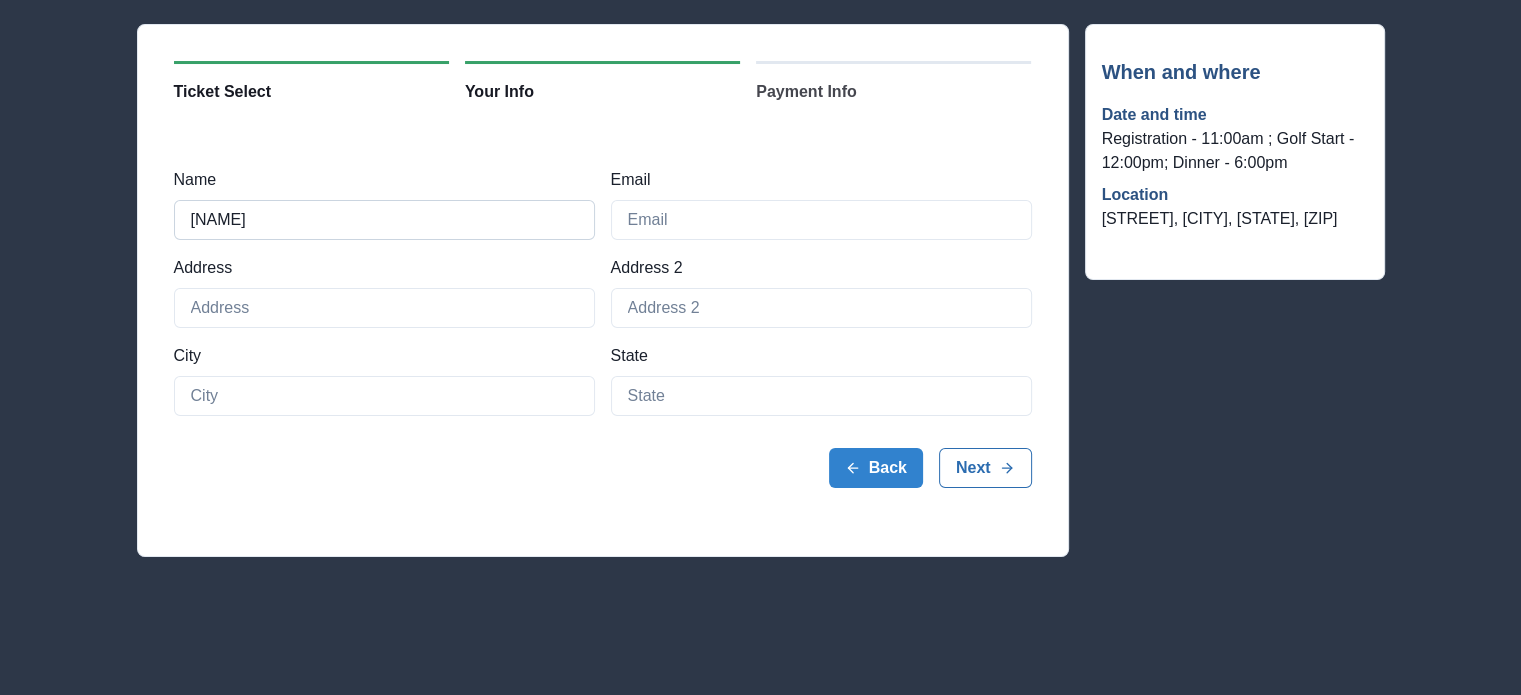 type on "Edward Graham" 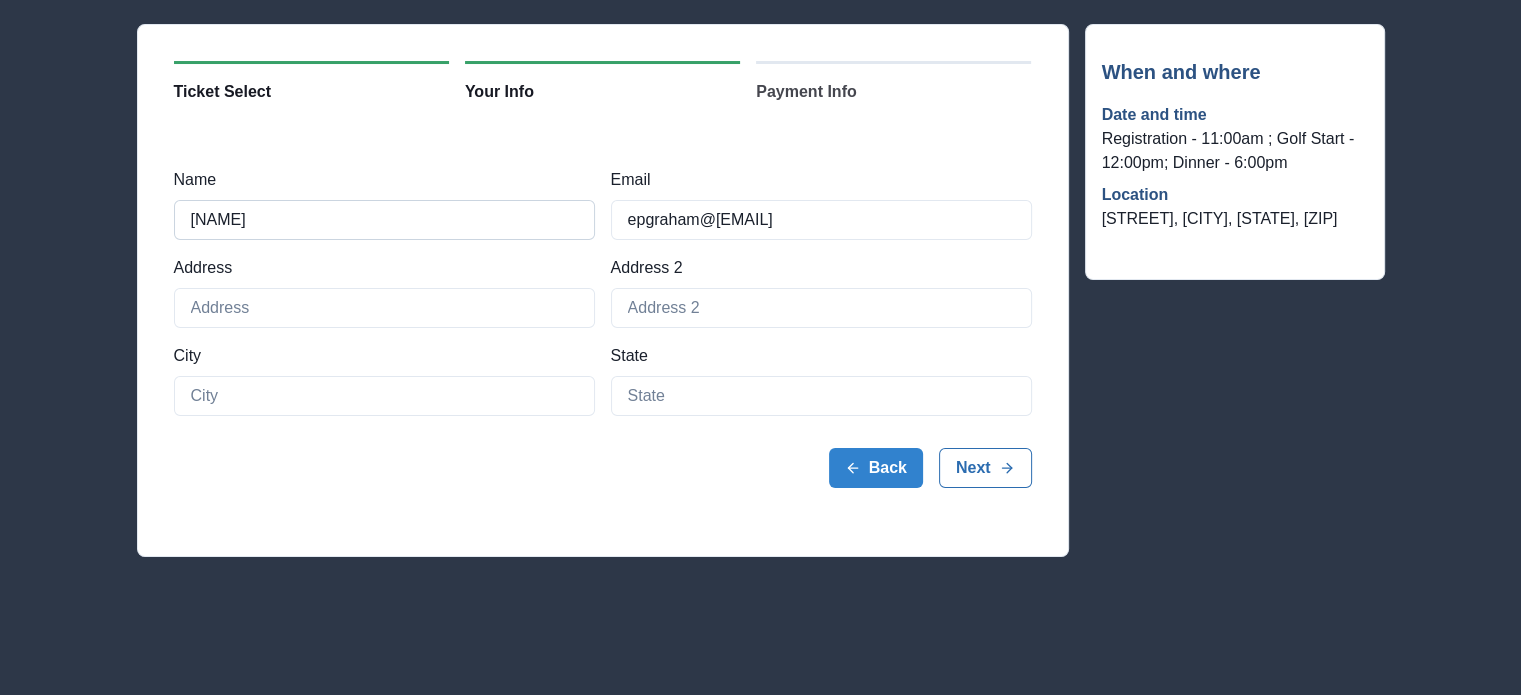 type on "epgraham@graham-law.com" 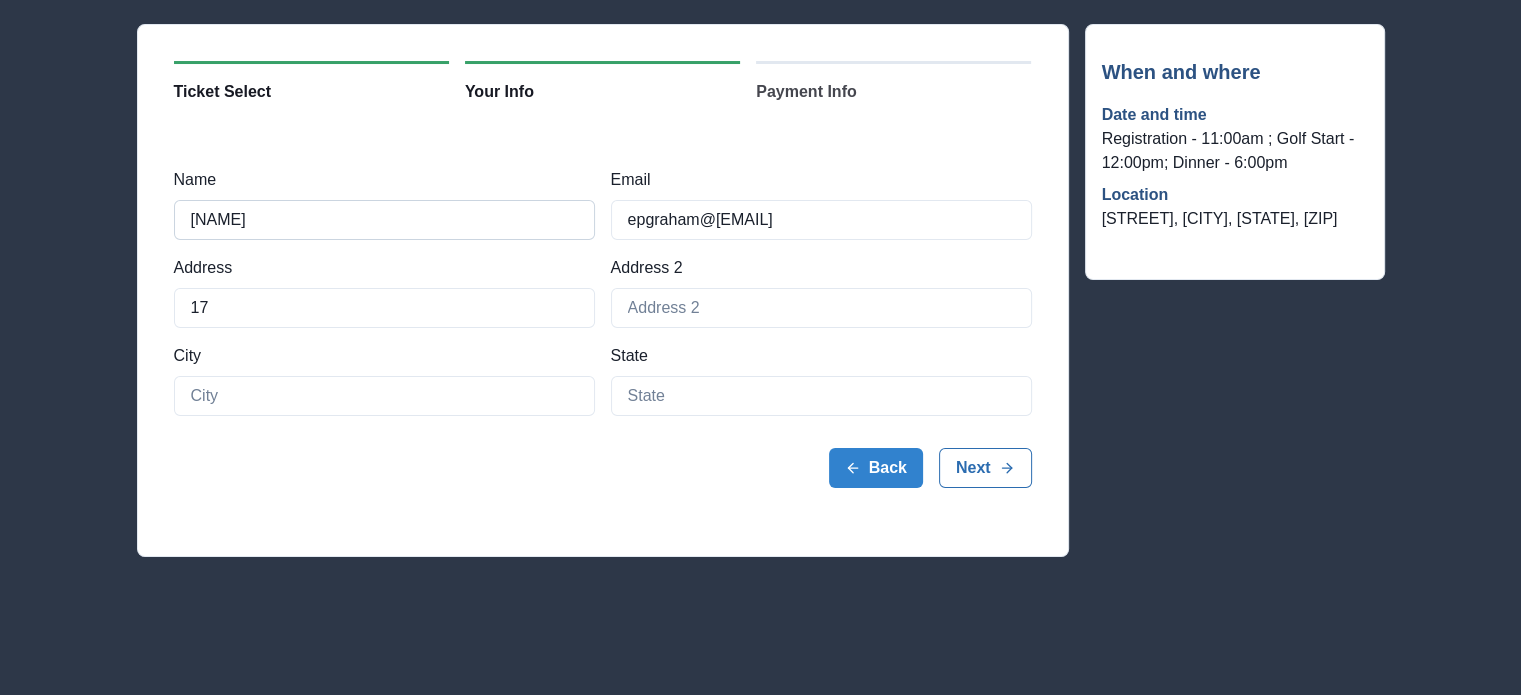 type on "1" 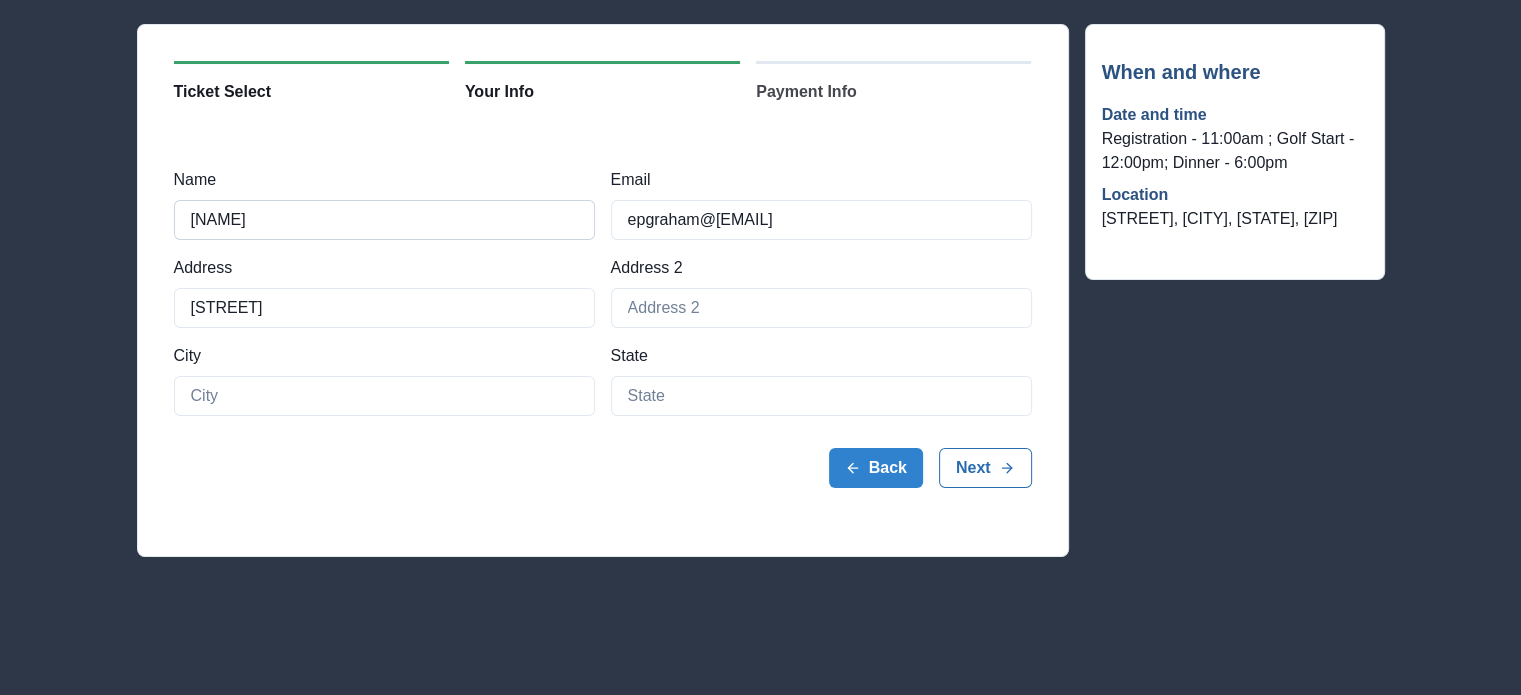 type on "[NUMBER] Plaza Drive" 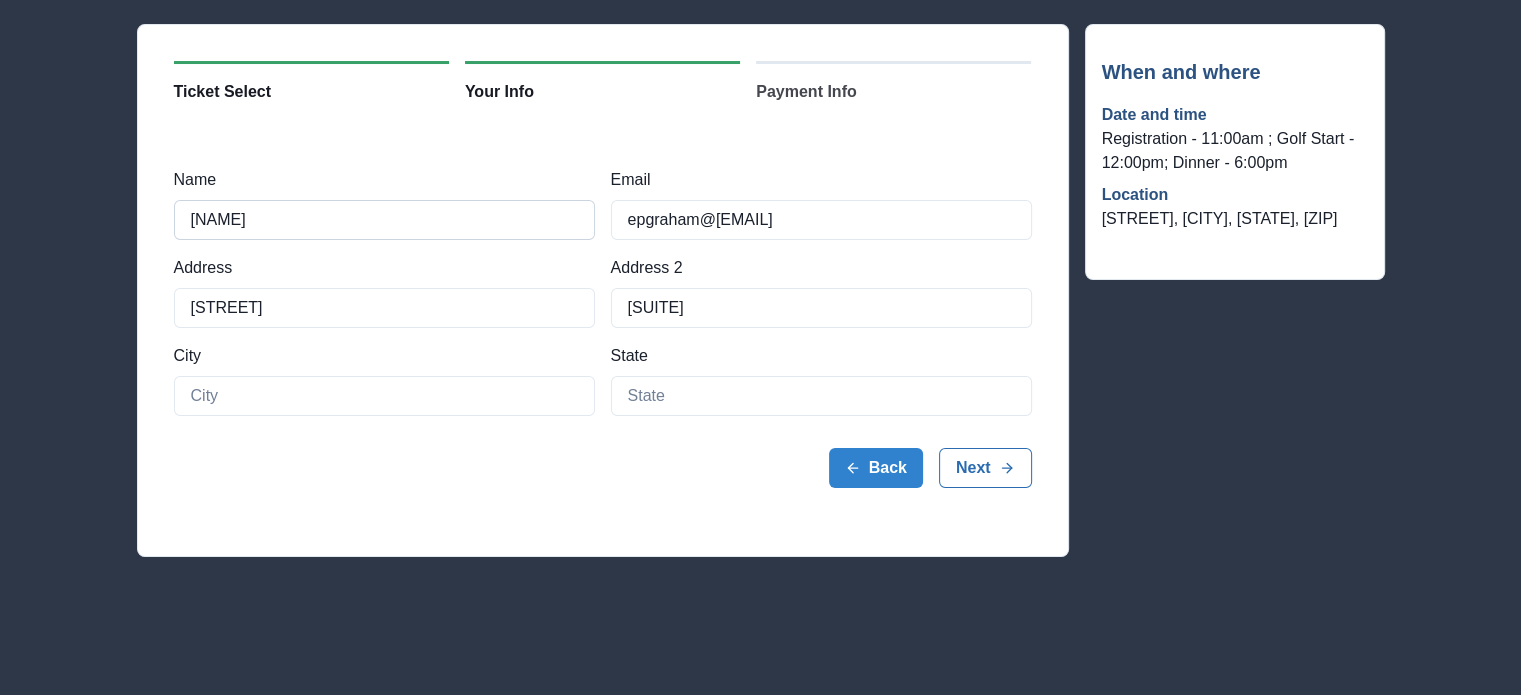 type on "Suite 3" 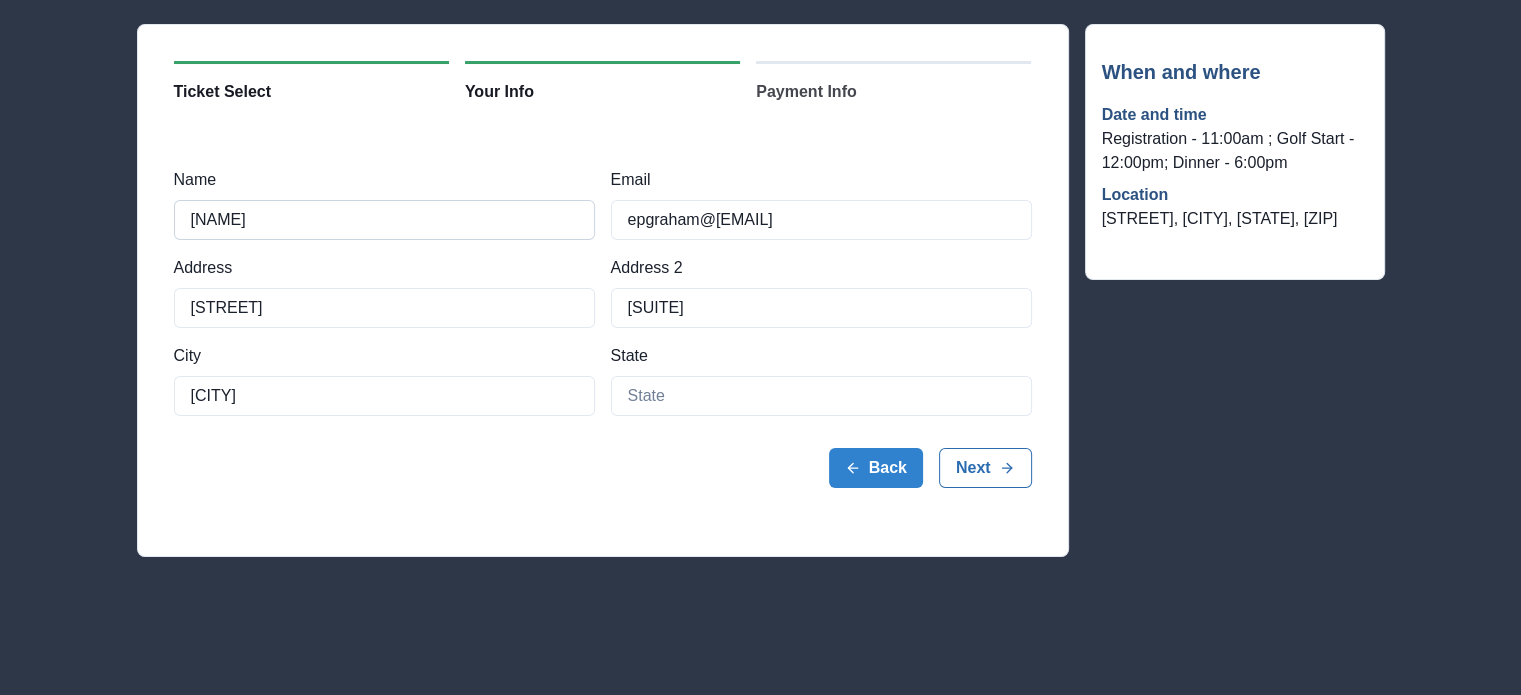 type on "Chesterton" 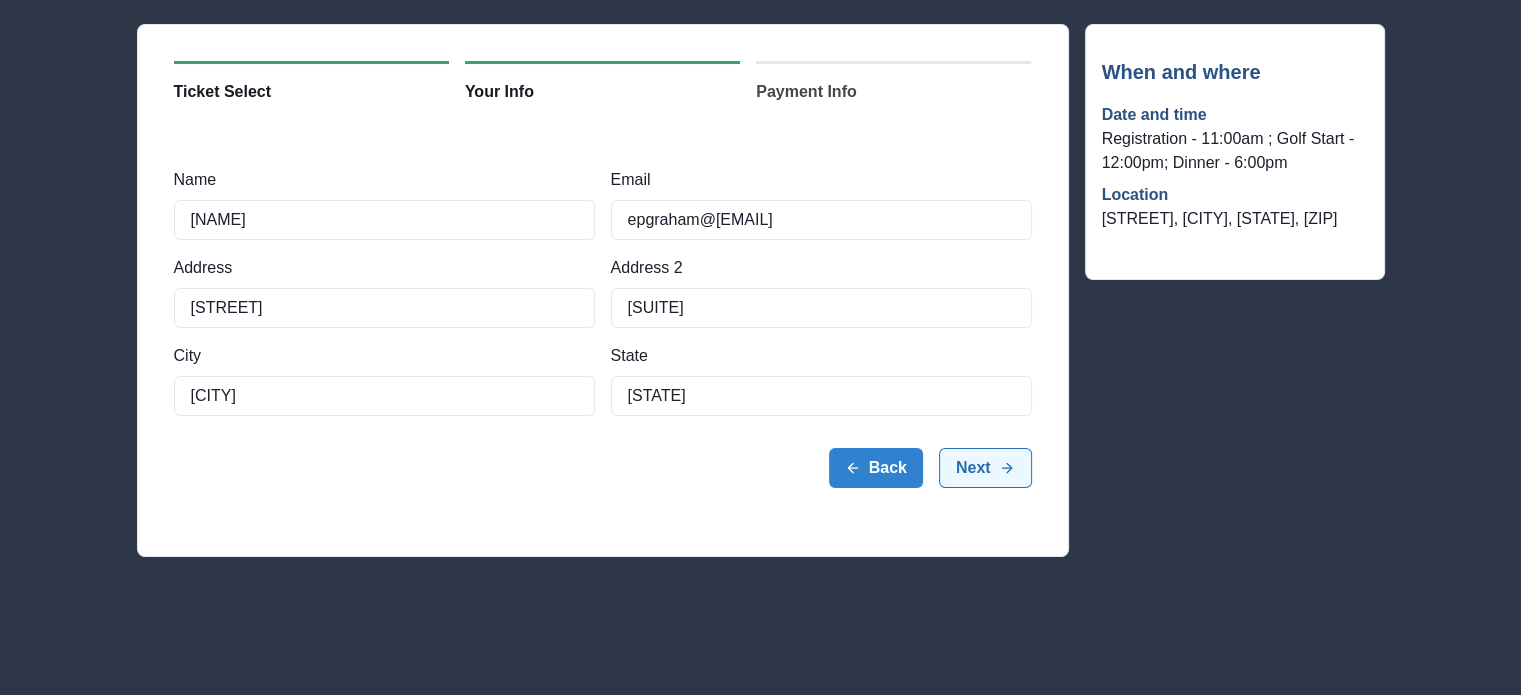 type on "IN" 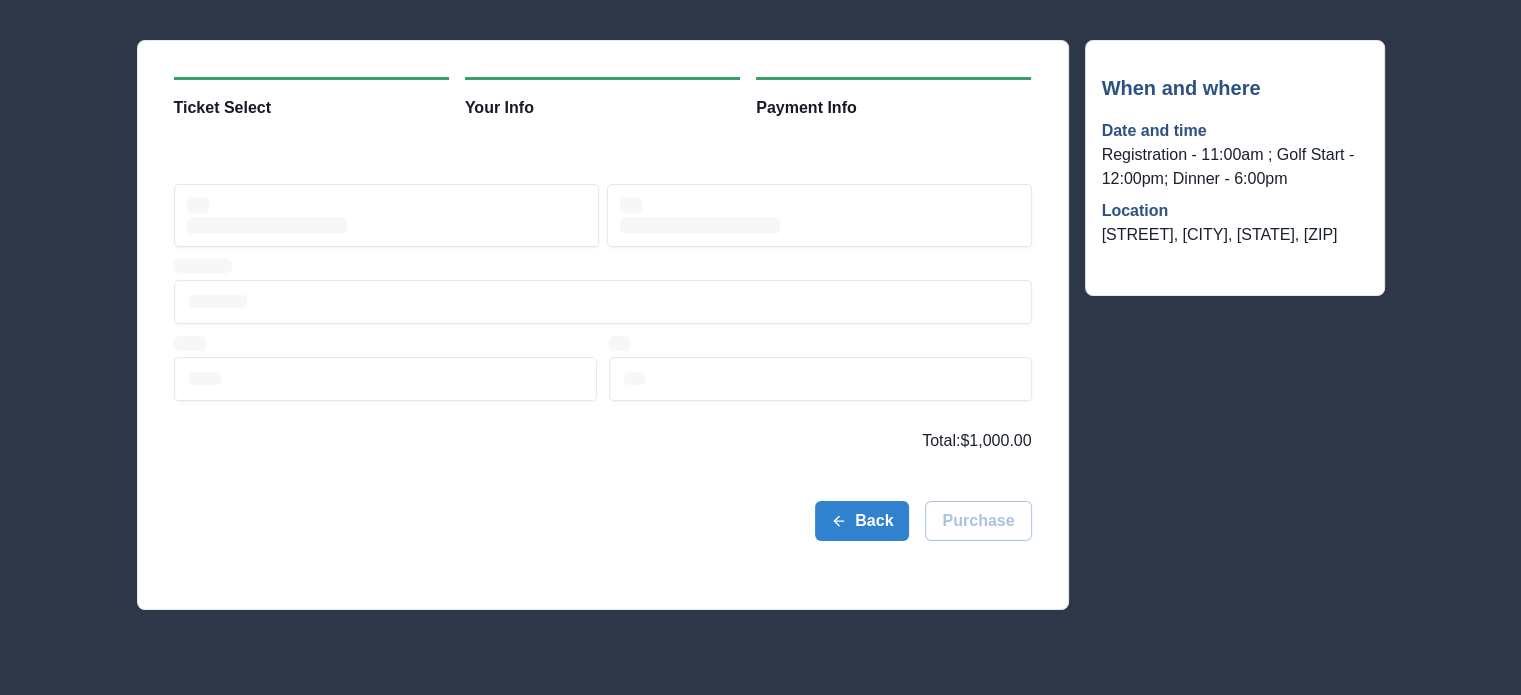 scroll, scrollTop: 116, scrollLeft: 0, axis: vertical 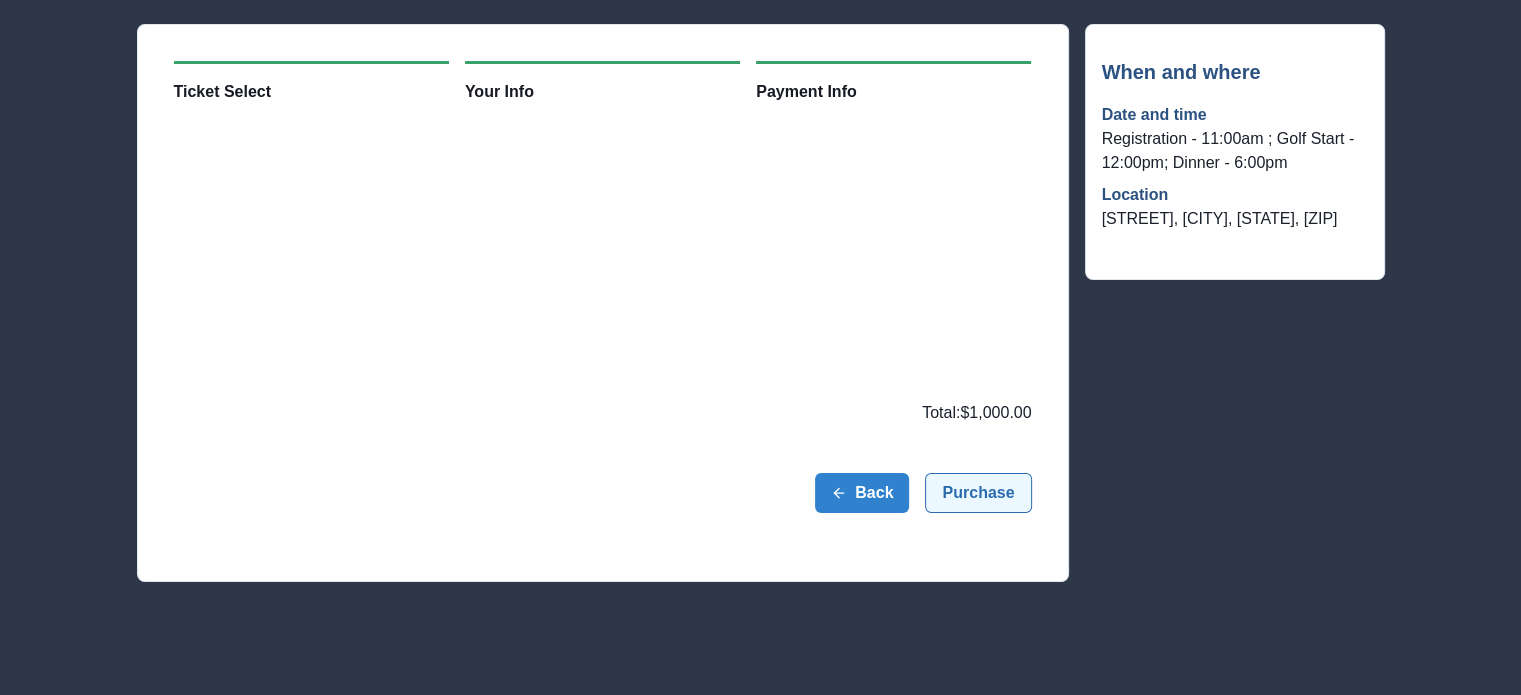 click on "Purchase" at bounding box center [978, 493] 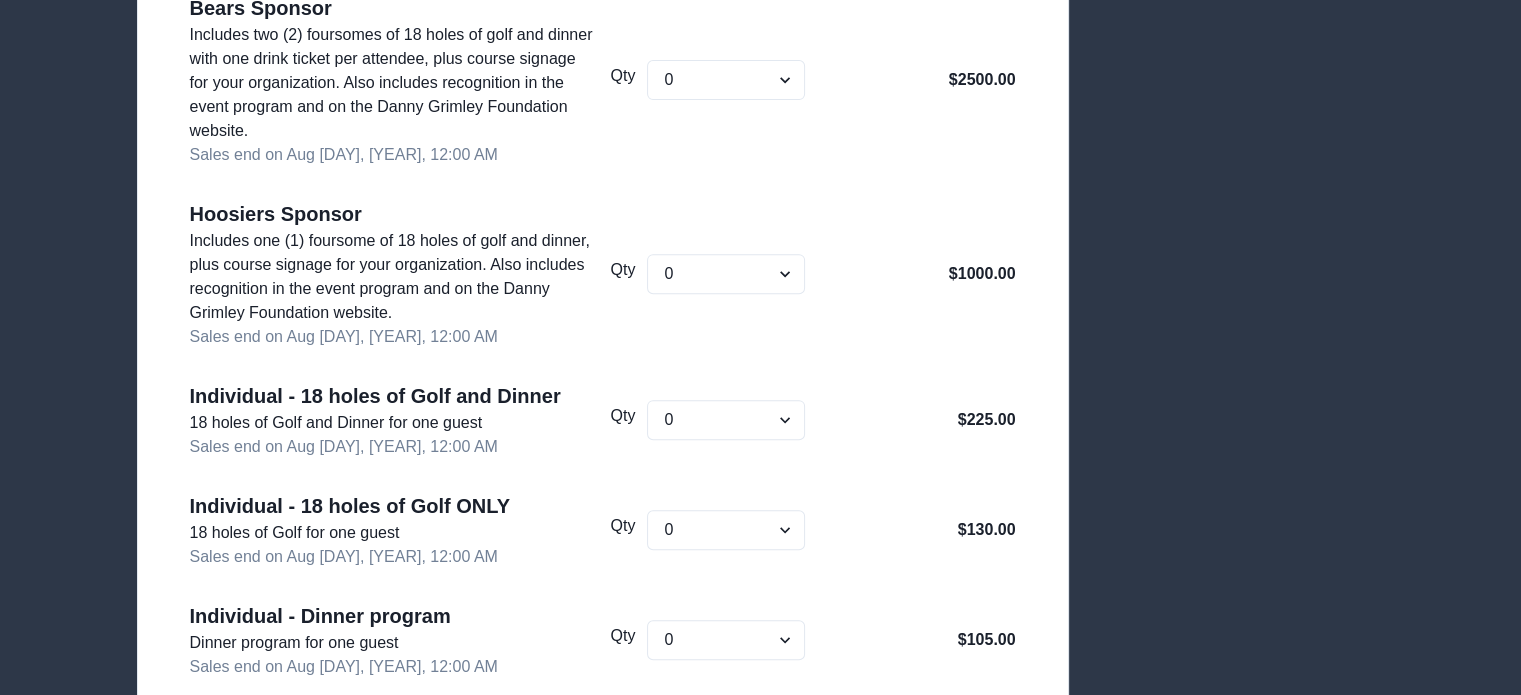 scroll, scrollTop: 796, scrollLeft: 0, axis: vertical 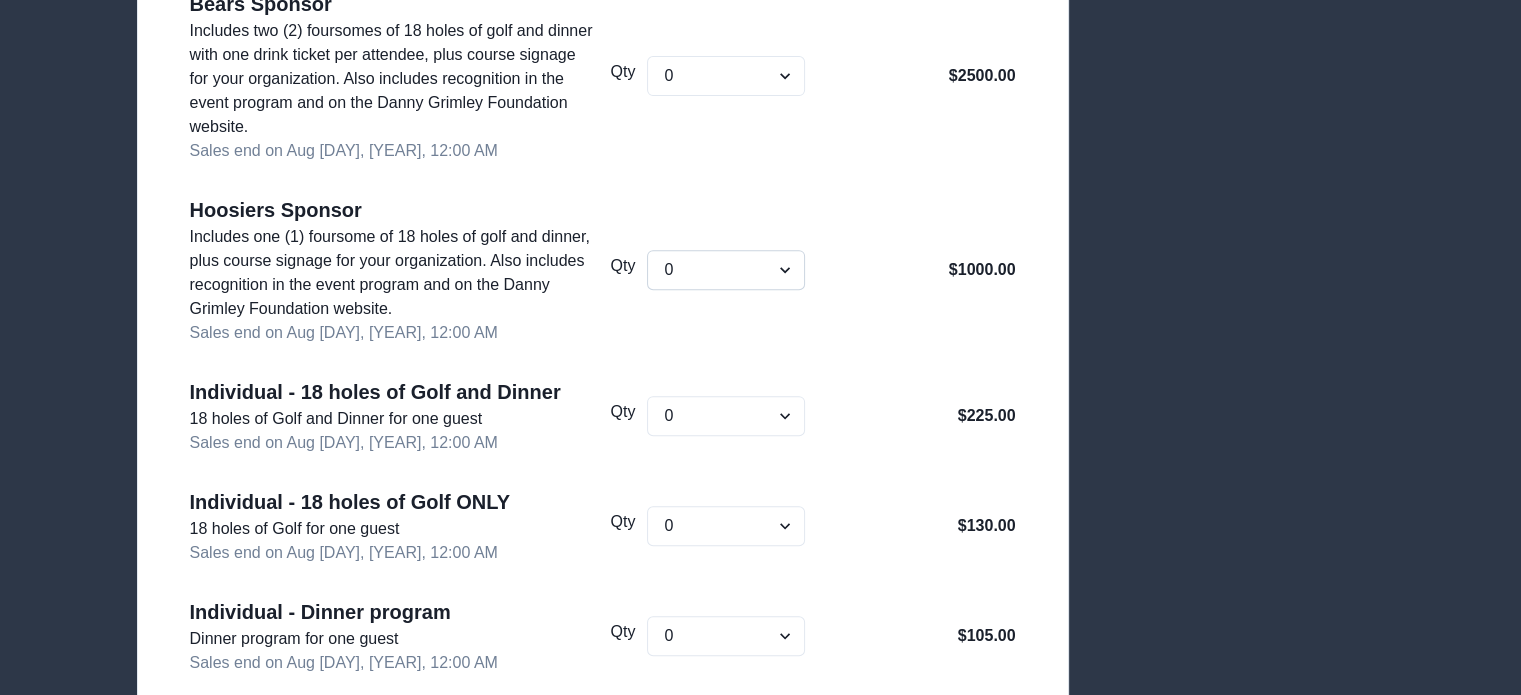 click on "0 1 2 3 4 5 6 7 8 9 10 11 12 13 14 15 16 17 18 19 20" at bounding box center (726, 270) 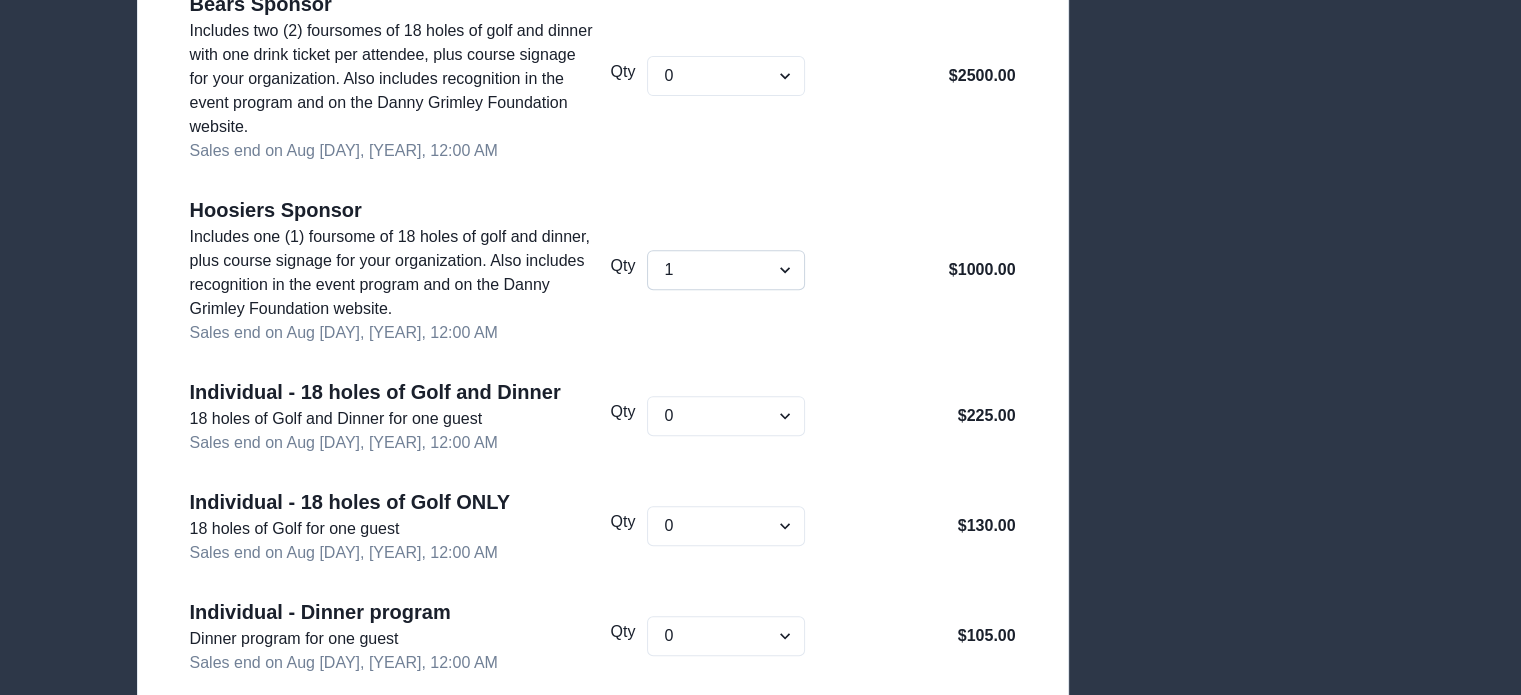click on "0 1 2 3 4 5 6 7 8 9 10 11 12 13 14 15 16 17 18 19 20" at bounding box center [726, 270] 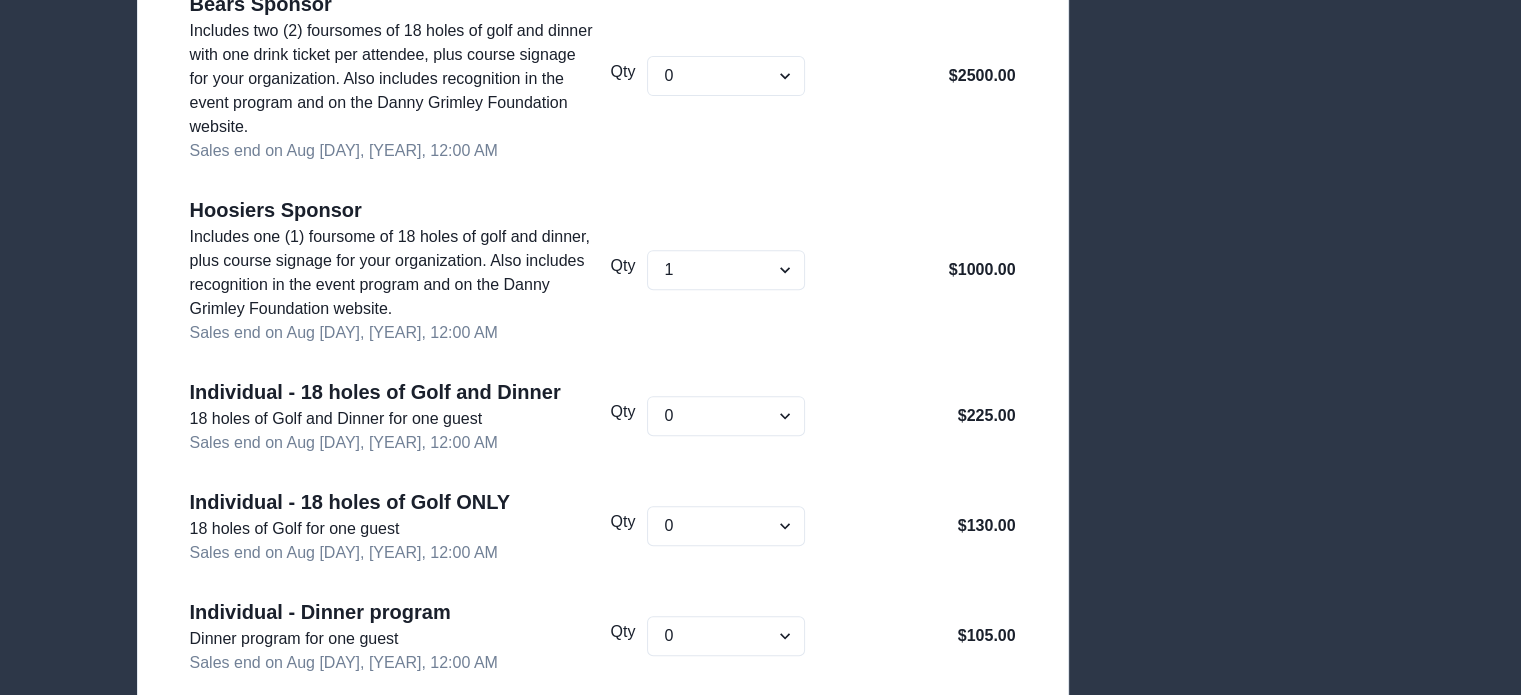 click on "Qty 0 1 2 3 4 5 6 7 8 9 10 11 12 13 14 15 16 17 18 19 20" at bounding box center [708, 270] 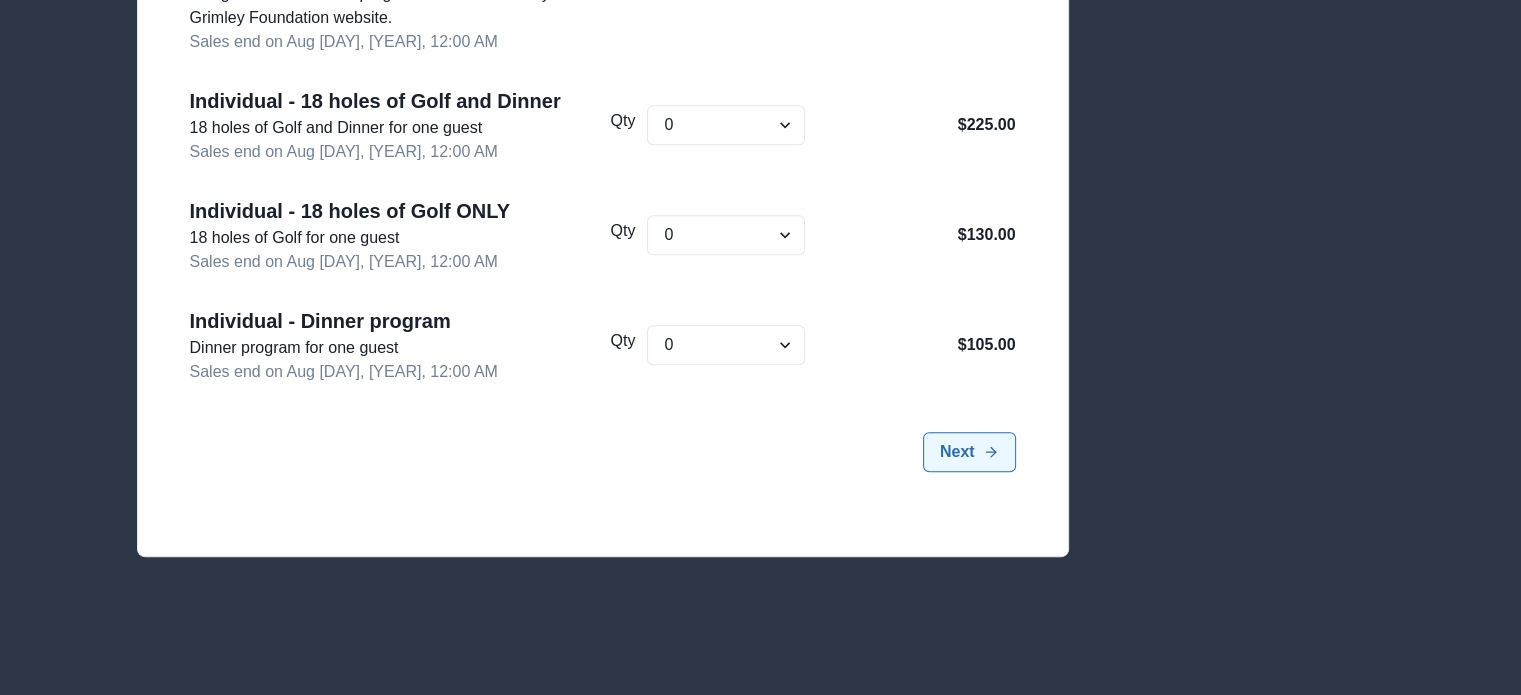 click 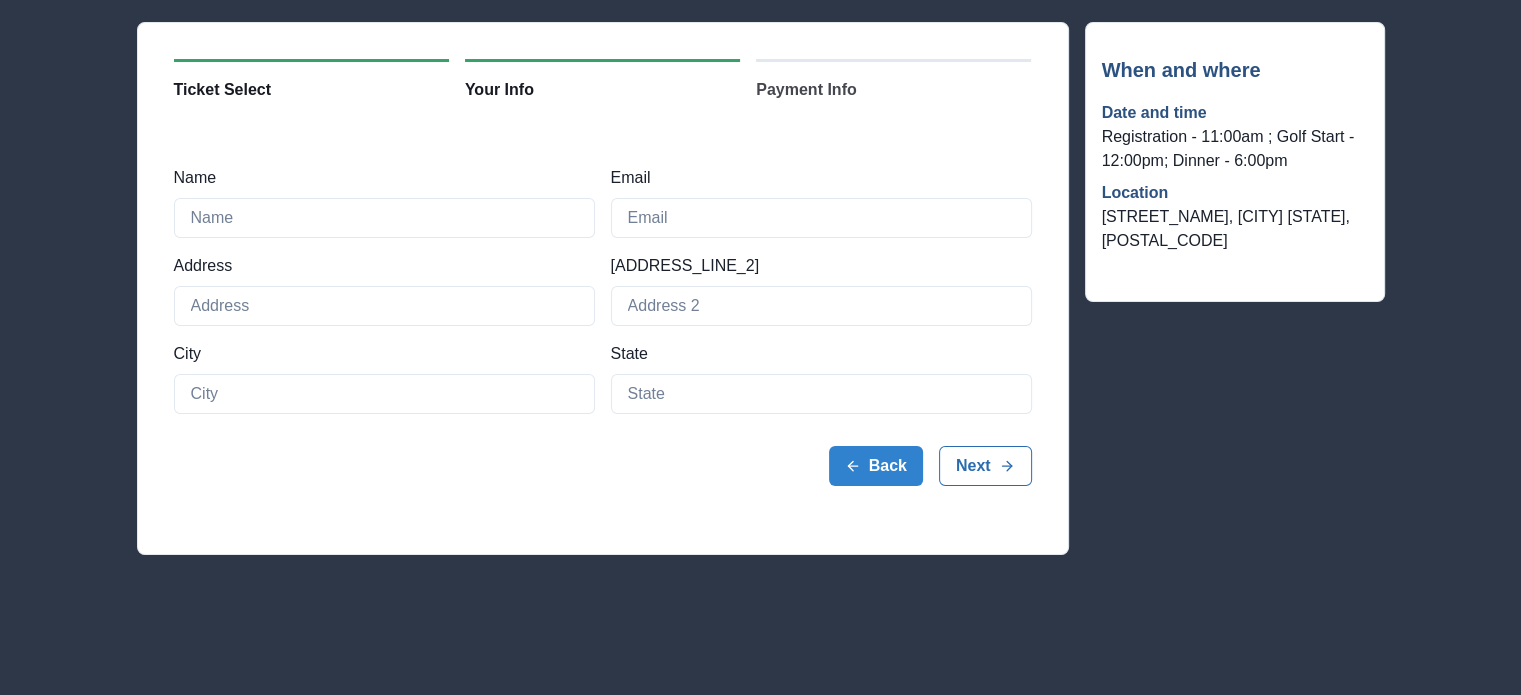 scroll, scrollTop: 116, scrollLeft: 0, axis: vertical 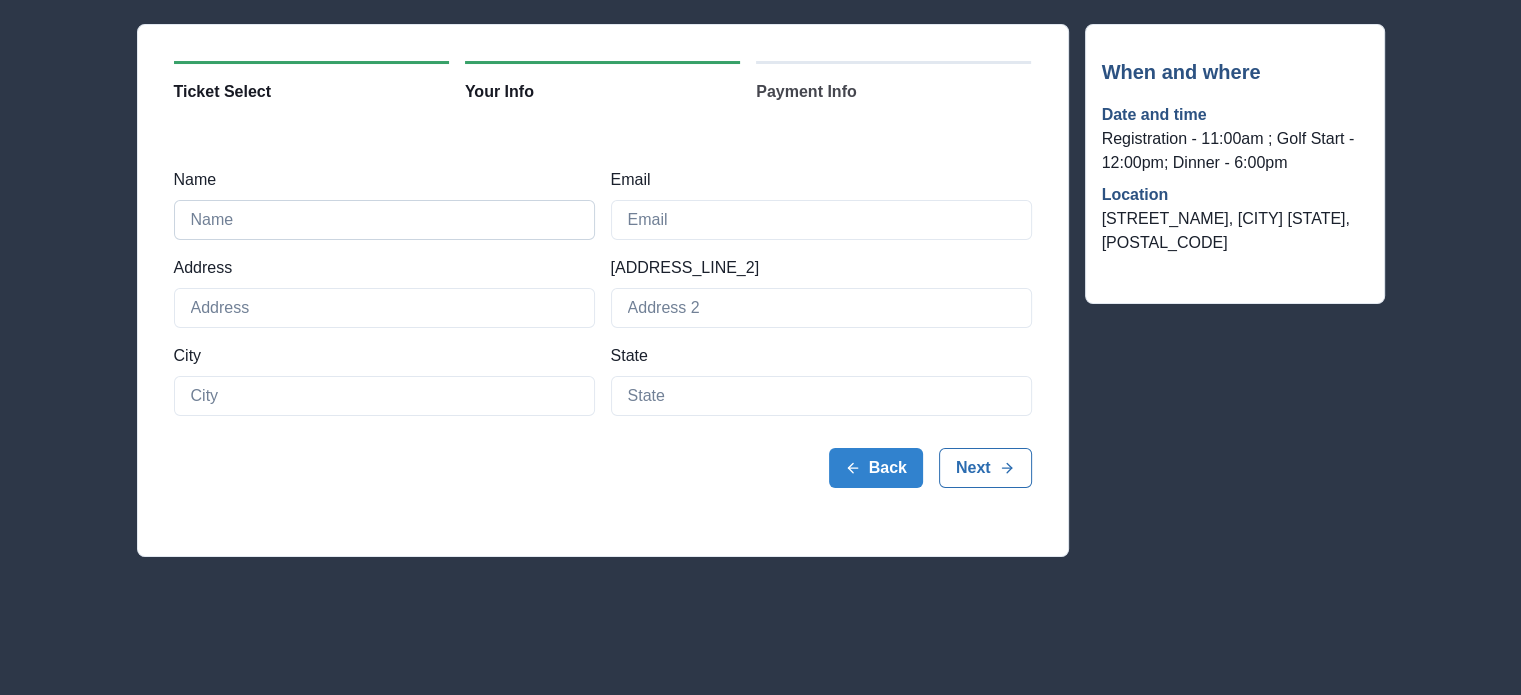 click on "Name" at bounding box center (384, 220) 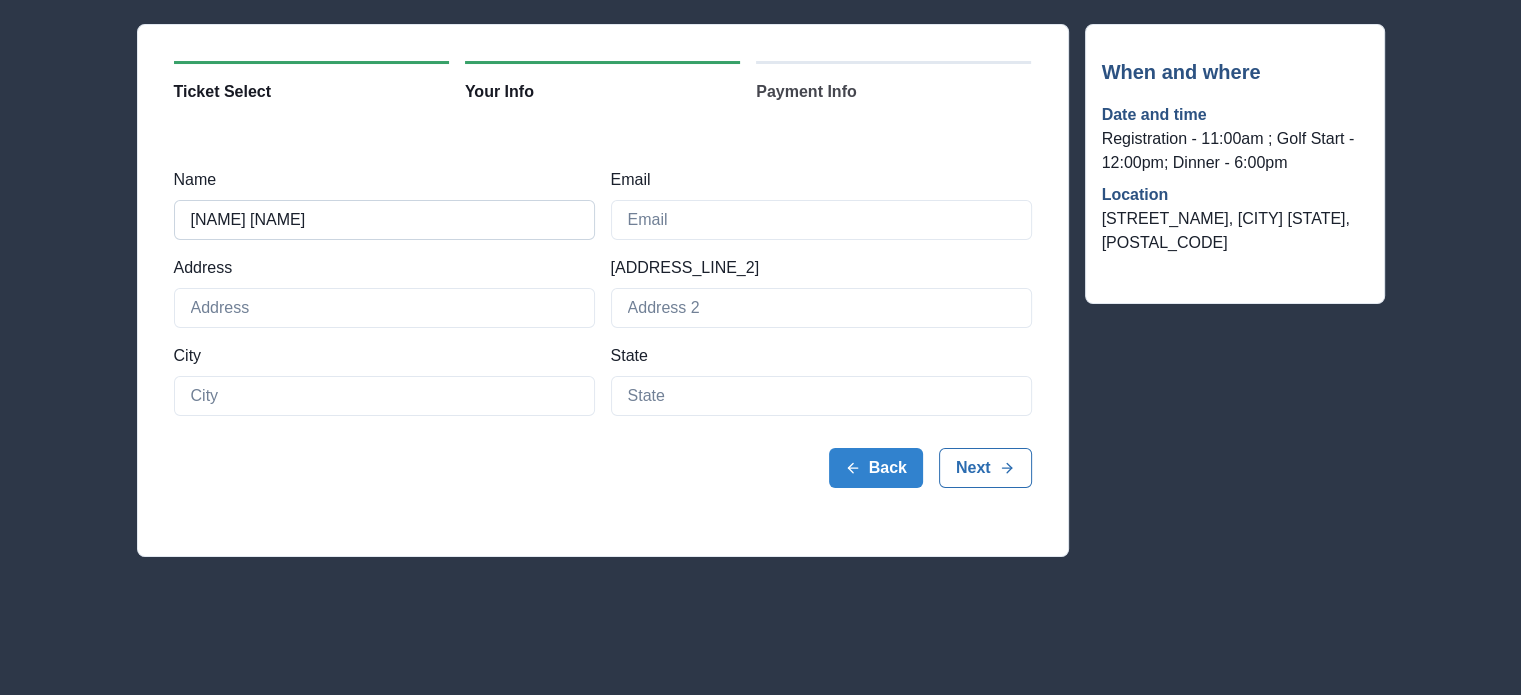 type on "[NAME] Graham" 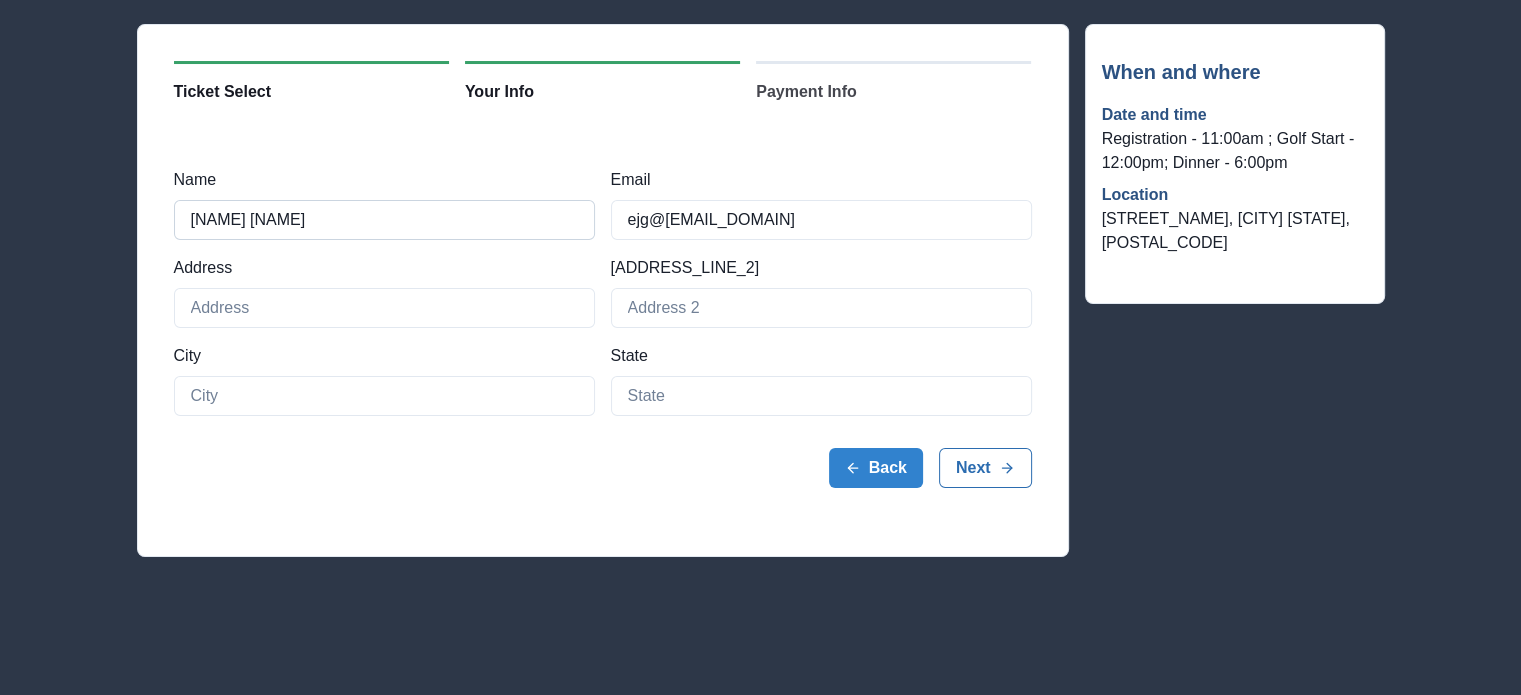 type on "ejg@gcaag.com" 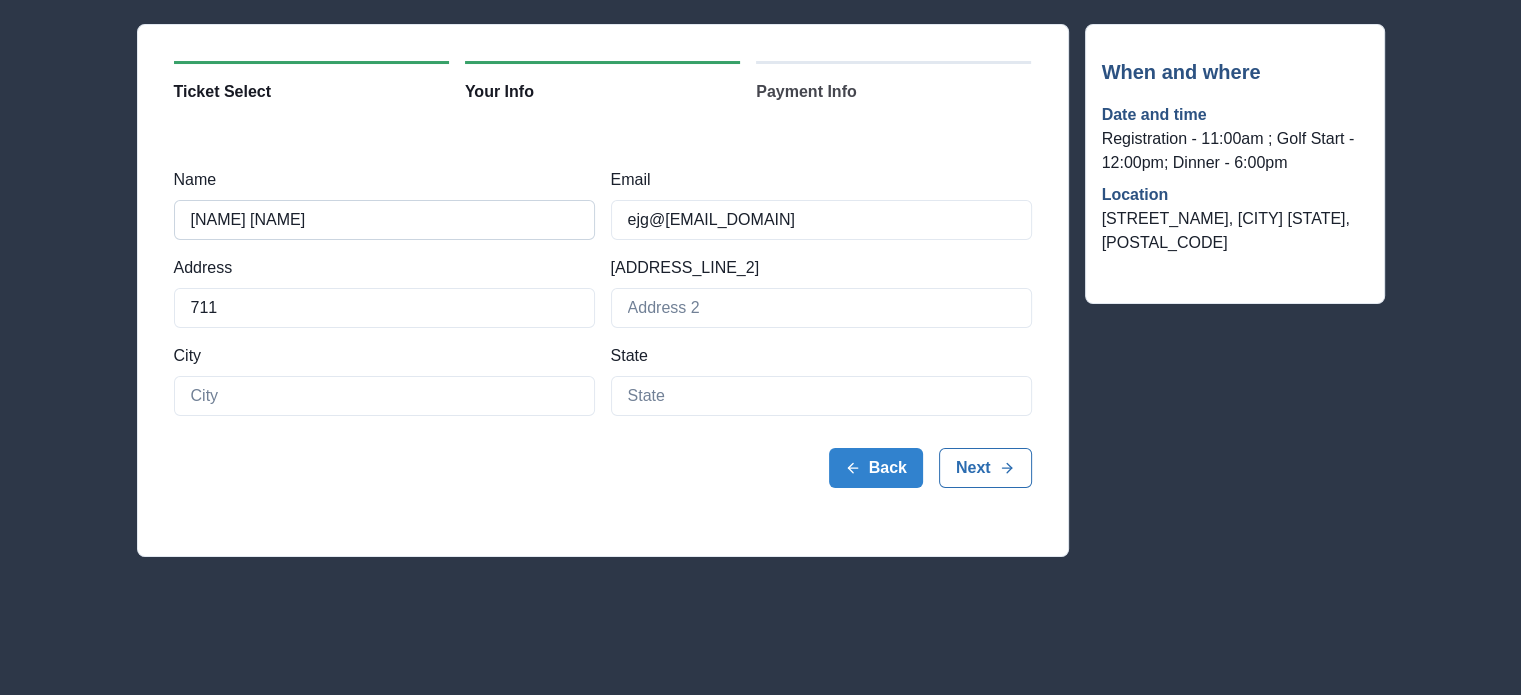 type on "[NUMBER] Plaza Drive" 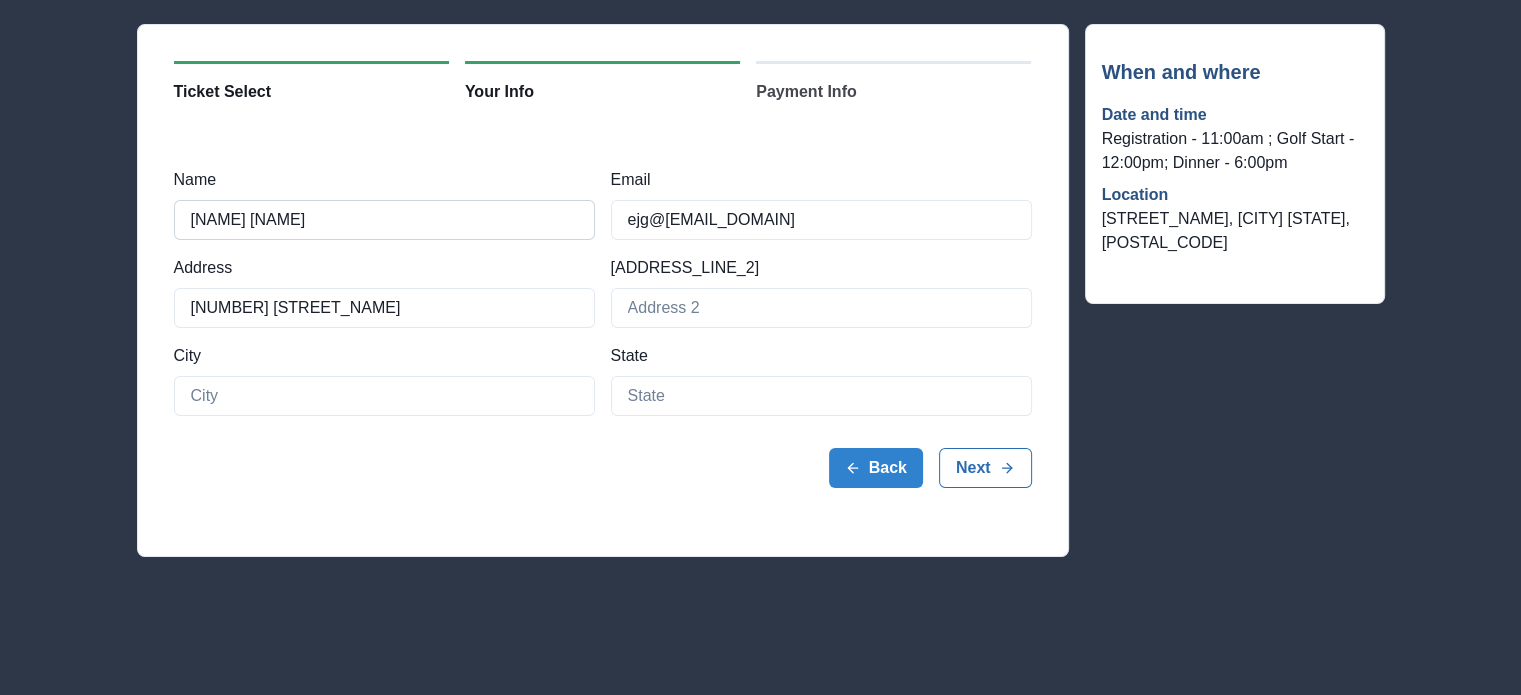 type on "C" 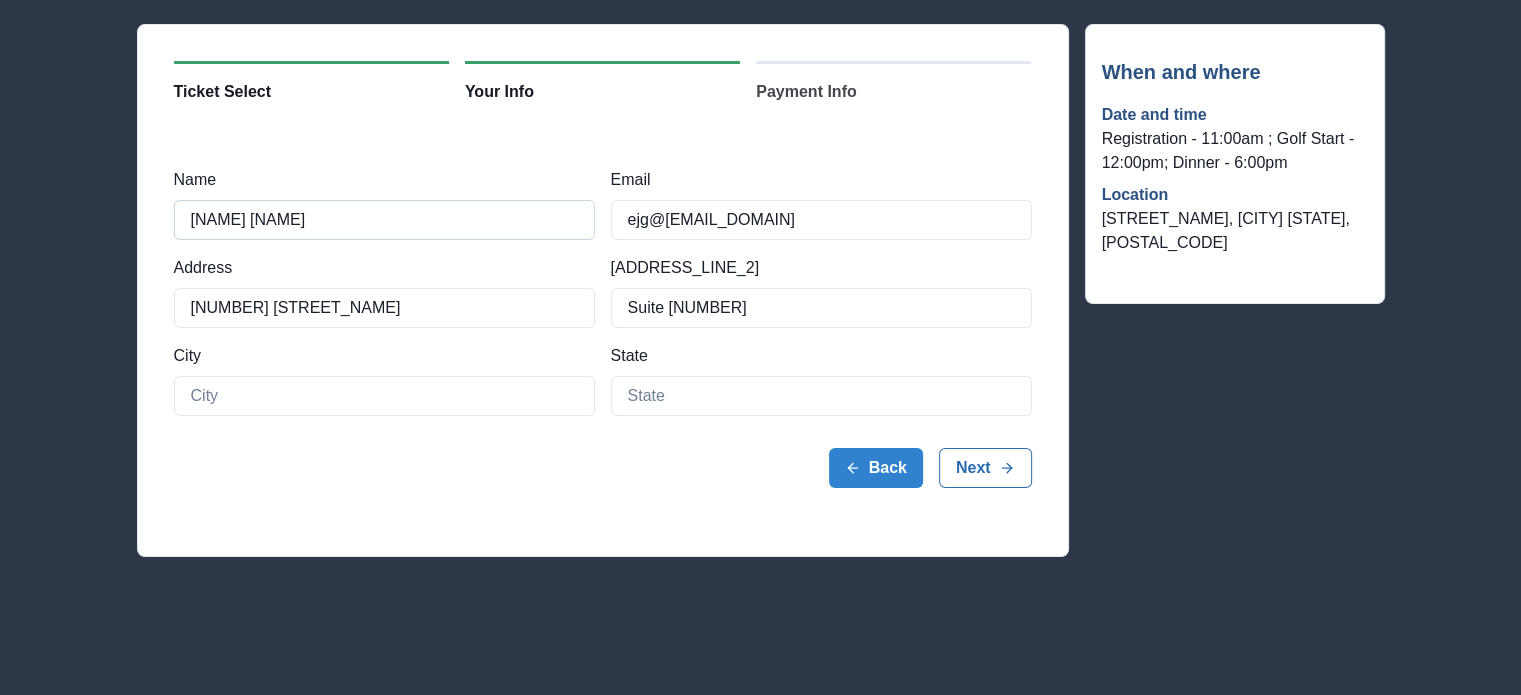 type on "Suite 3" 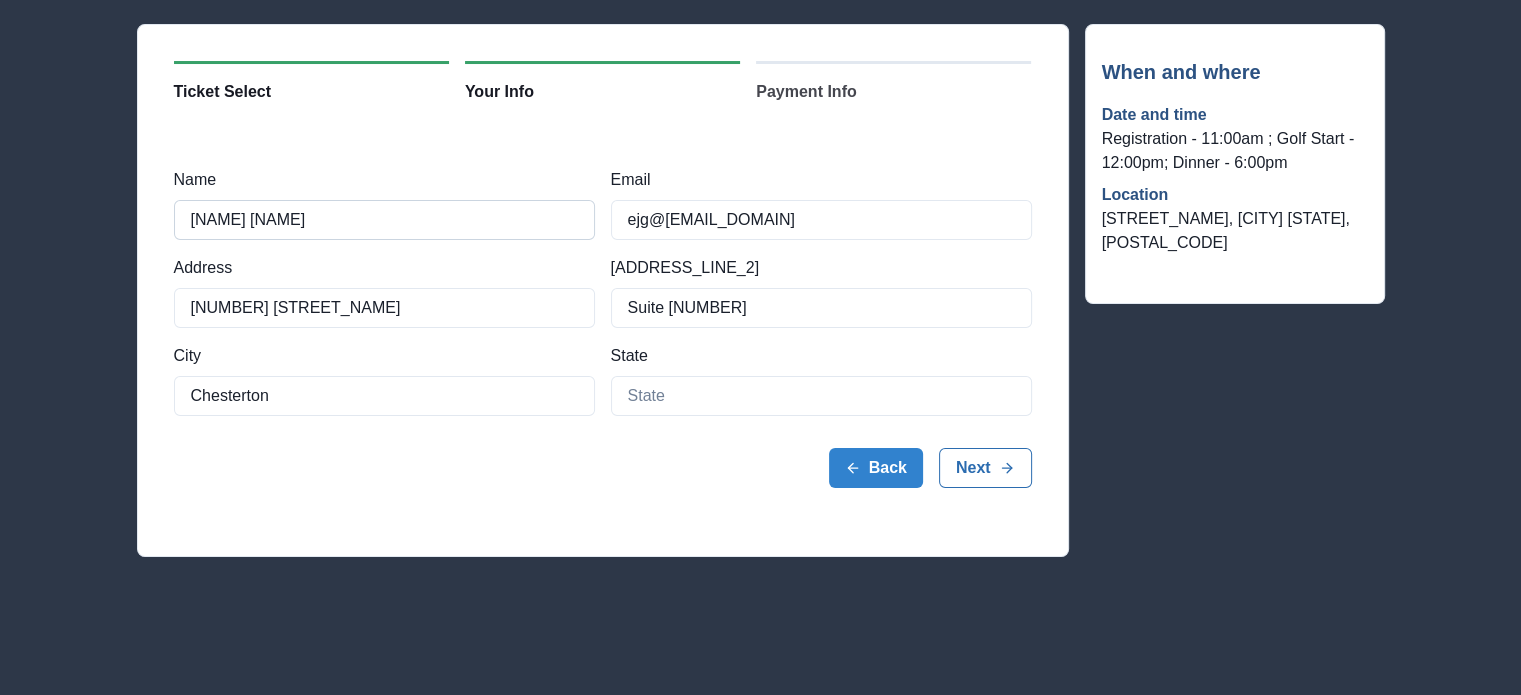type on "Chesterton" 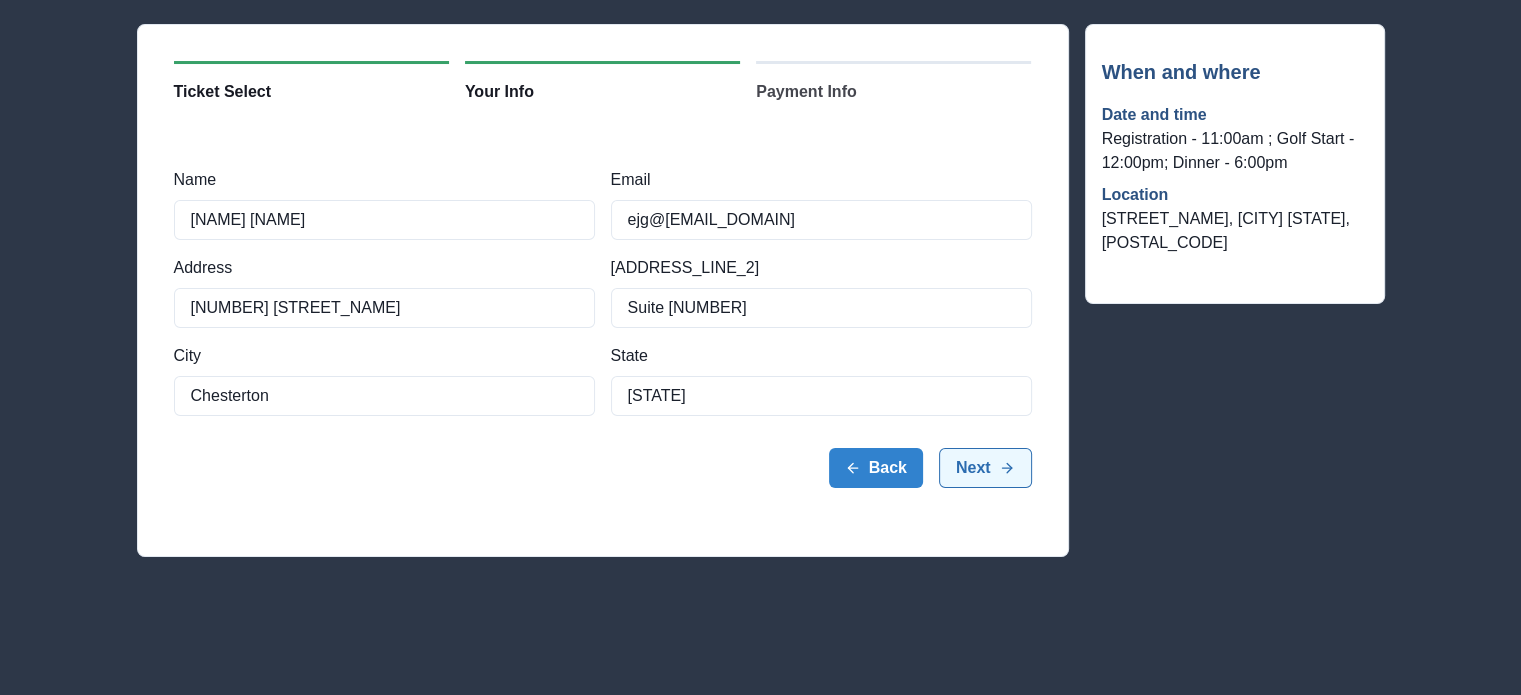 type on "IN" 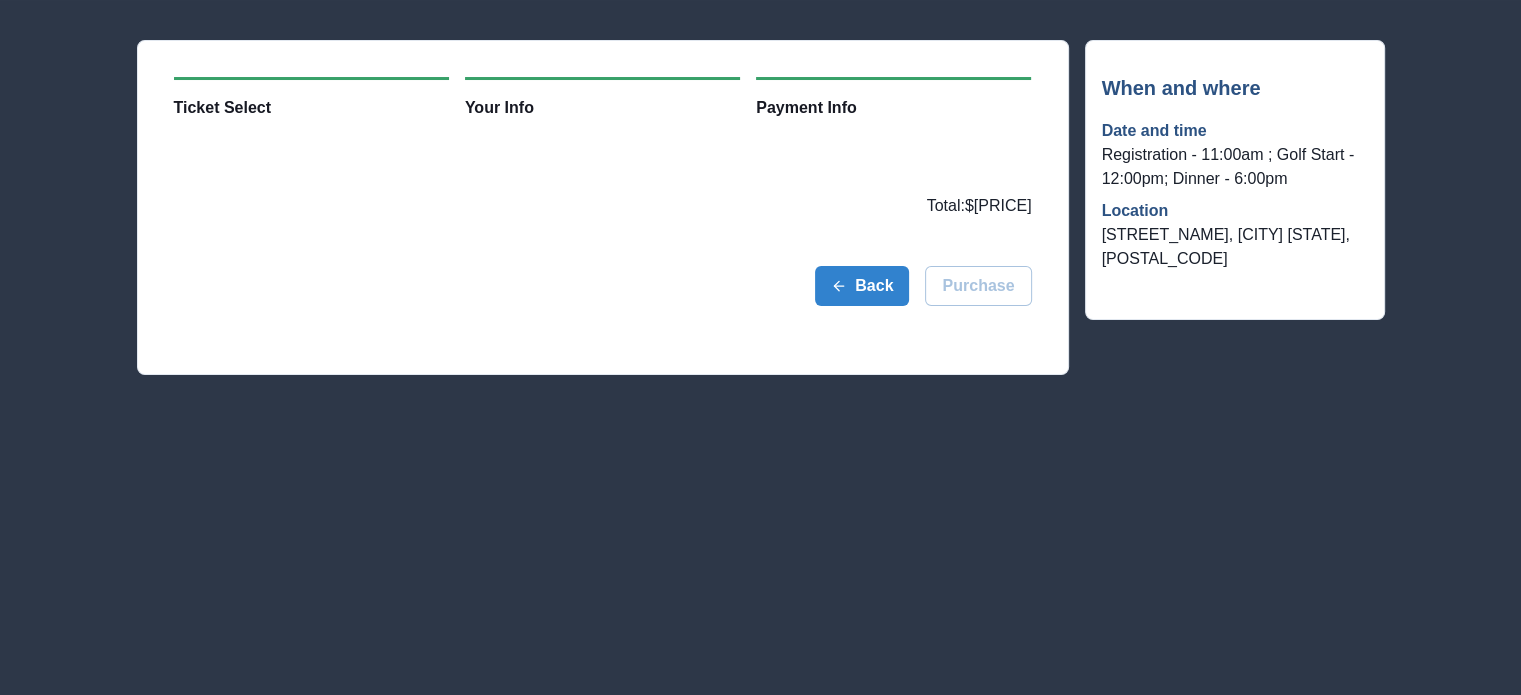 scroll, scrollTop: 116, scrollLeft: 0, axis: vertical 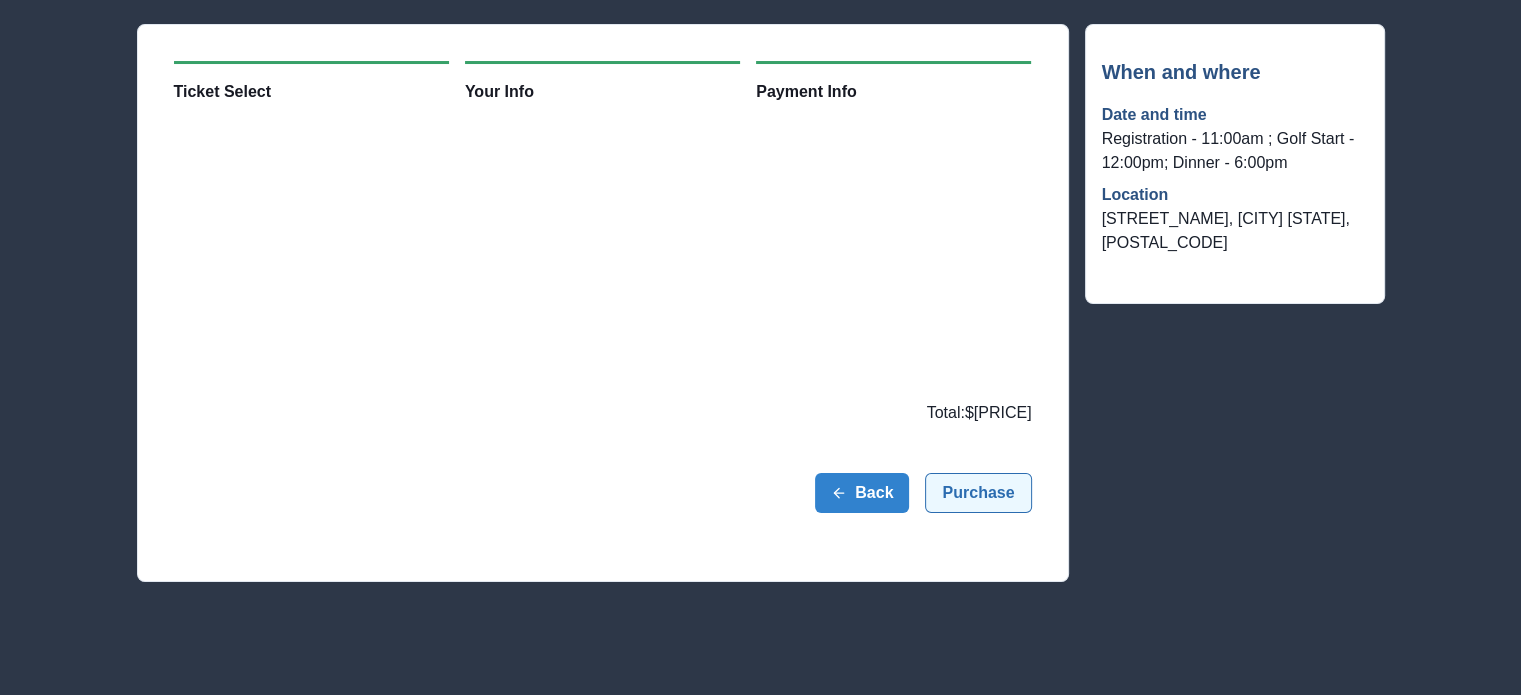click on "Purchase" at bounding box center (978, 493) 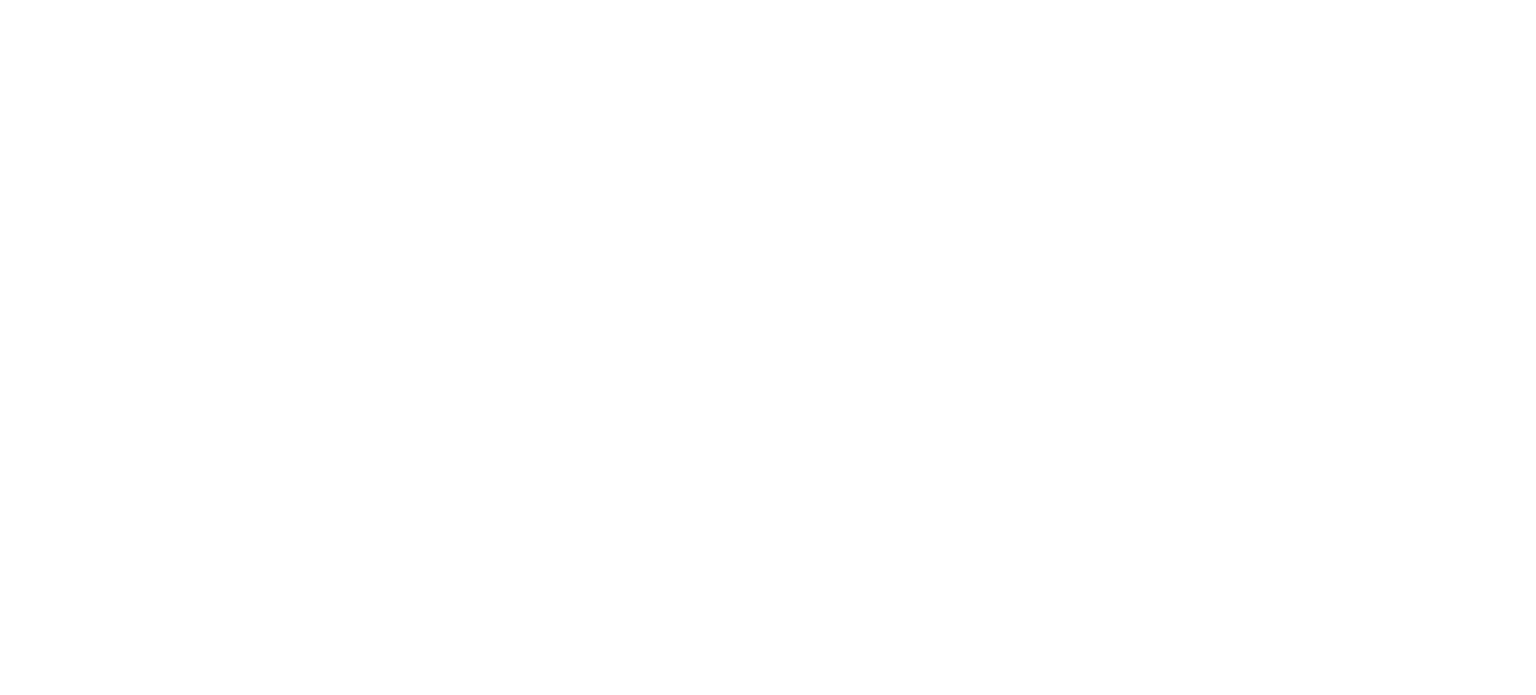 scroll, scrollTop: 0, scrollLeft: 0, axis: both 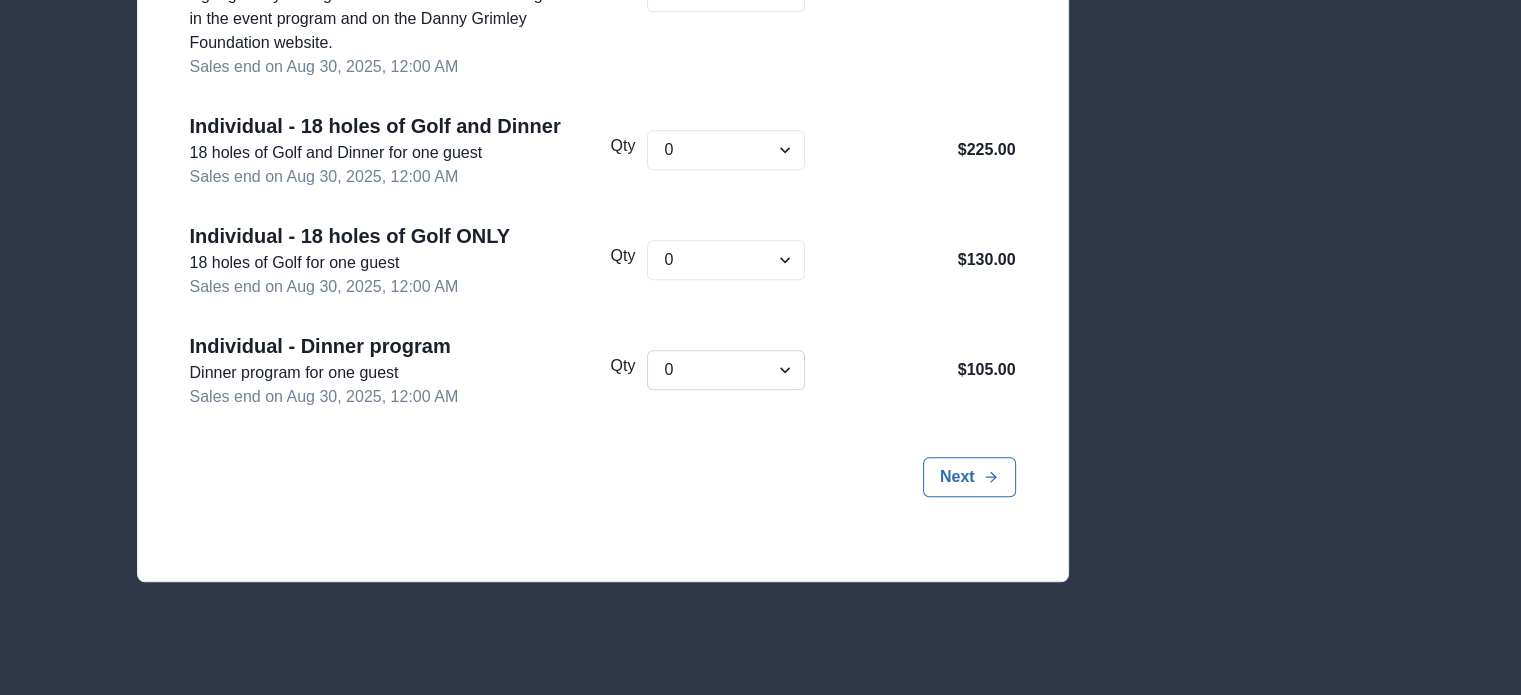 click on "0 1 2 3 4 5 6 7 8 9 10 11 12 13 14 15 16 17 18 19 20 21 22 23 24 25 26 27 28 29 30 31 32 33 34 35 36 37 38 39 40 41 42 43 44 45 46 47 48 49 50 51 52 53 54 55 56 57 58 59 60 61 62 63 64 65 66 67 68 69 70 71 72 73 74 75 76 77 78 79 80 81 82 83 84 85 86 87" at bounding box center (726, 370) 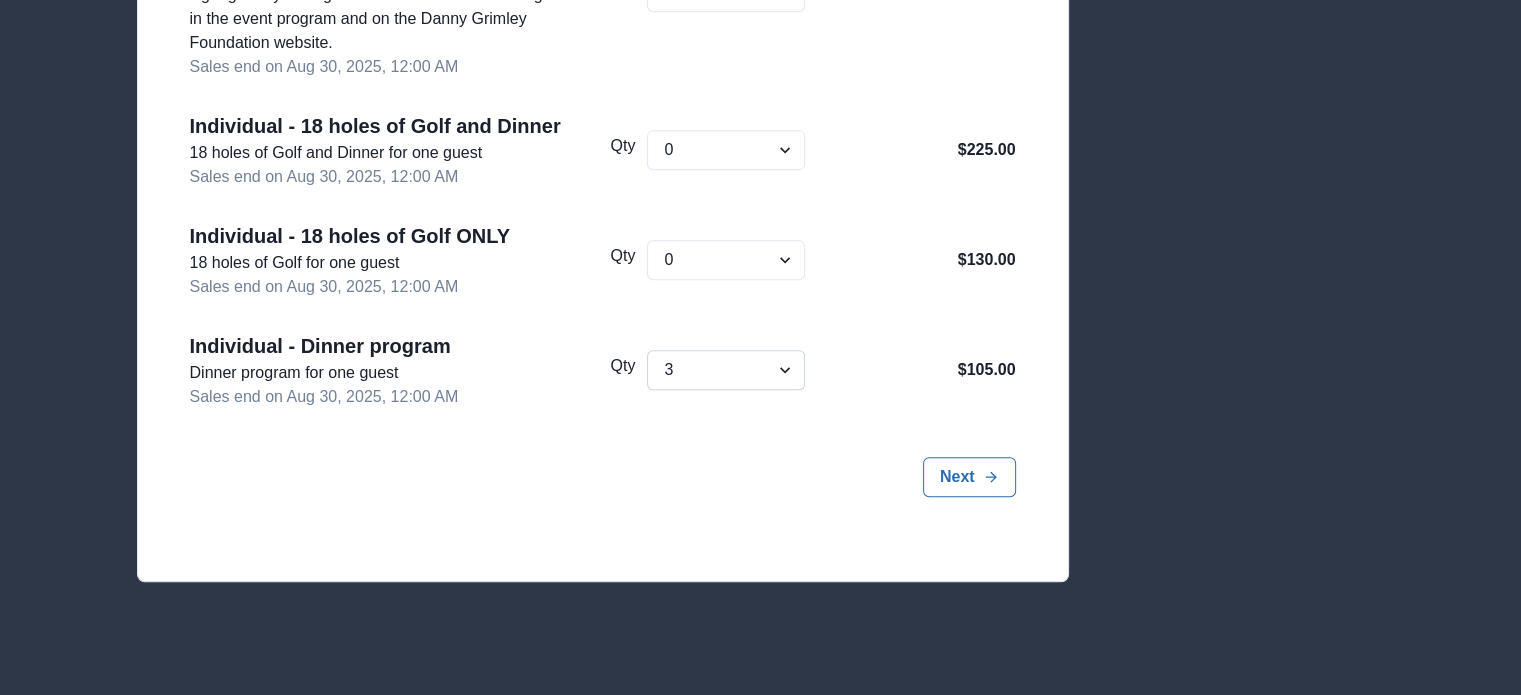 click on "0 1 2 3 4 5 6 7 8 9 10 11 12 13 14 15 16 17 18 19 20 21 22 23 24 25 26 27 28 29 30 31 32 33 34 35 36 37 38 39 40 41 42 43 44 45 46 47 48 49 50 51 52 53 54 55 56 57 58 59 60 61 62 63 64 65 66 67 68 69 70 71 72 73 74 75 76 77 78 79 80 81 82 83 84 85 86 87" at bounding box center (726, 370) 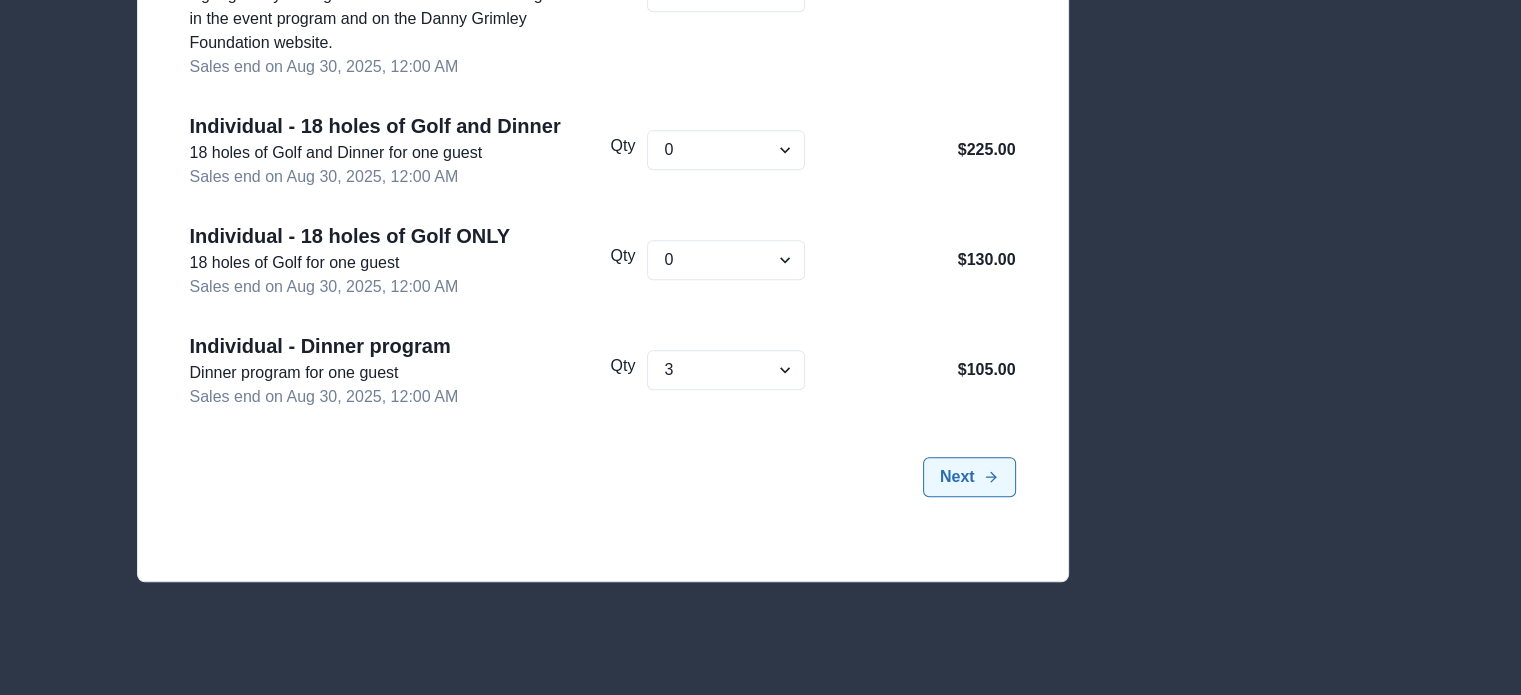 click on "Next" at bounding box center [969, 477] 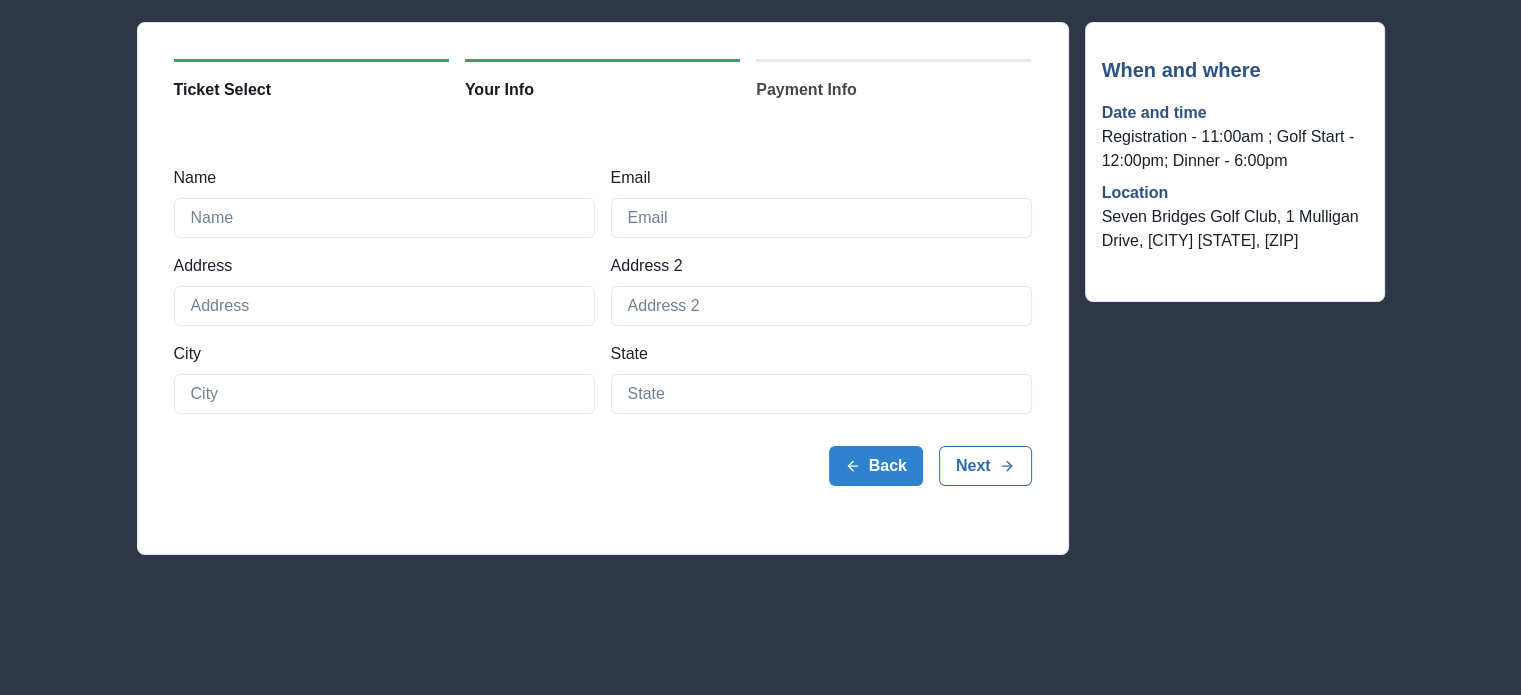 scroll, scrollTop: 116, scrollLeft: 0, axis: vertical 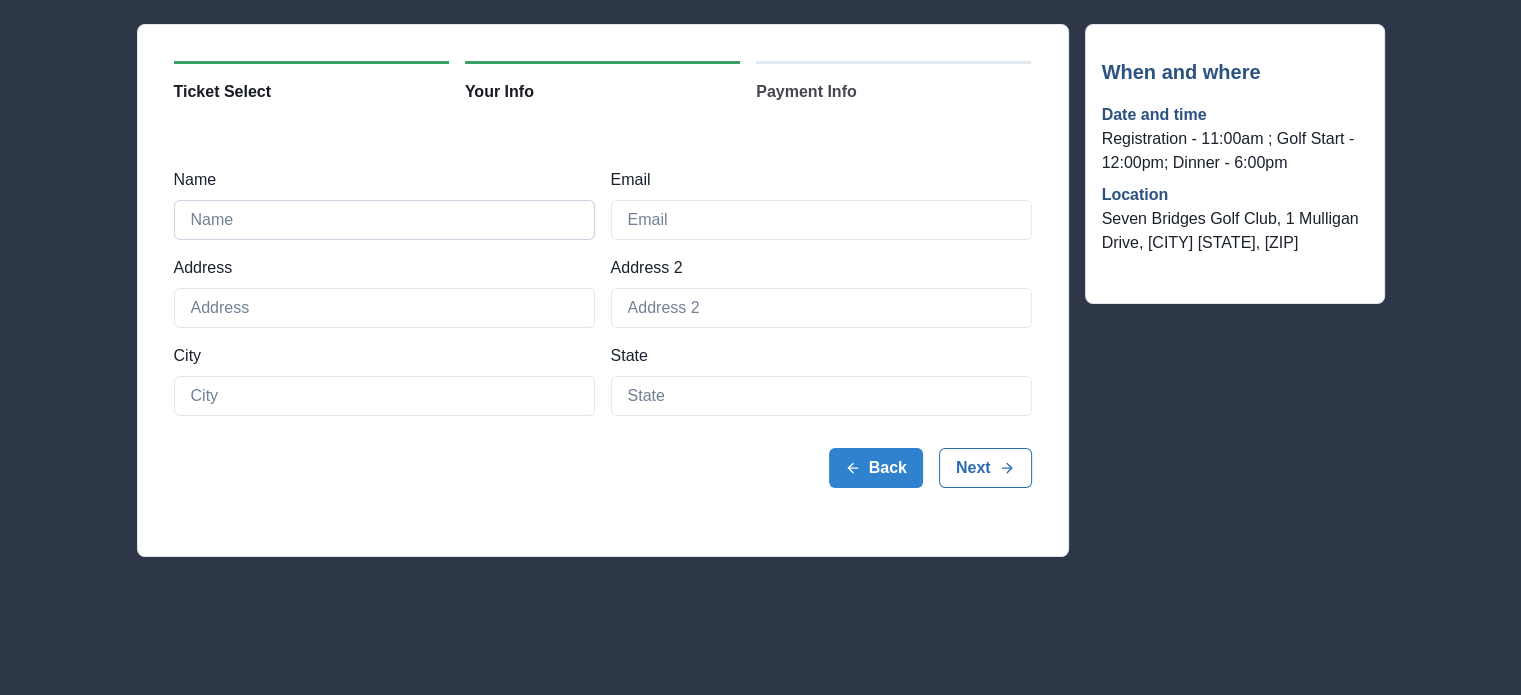 click on "Name" at bounding box center [384, 220] 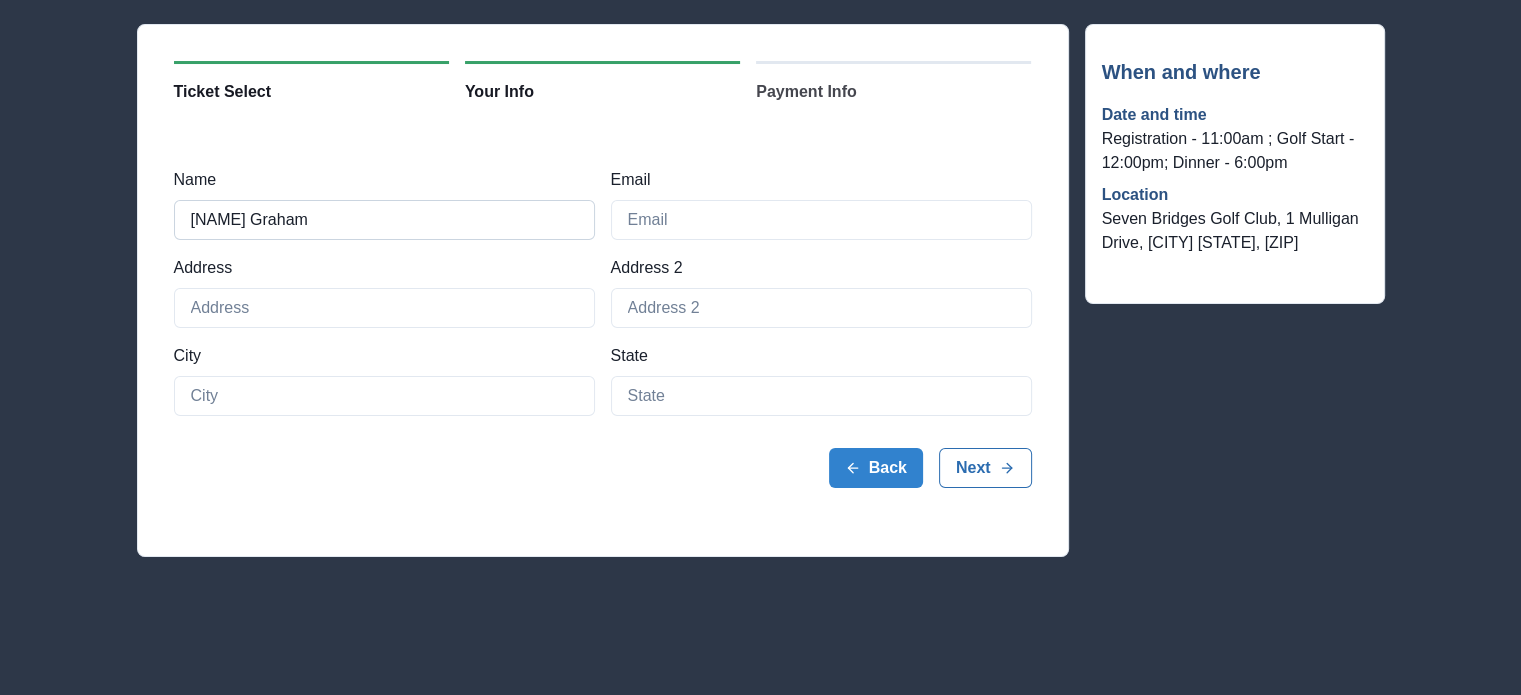 type on "[NAME] Graham" 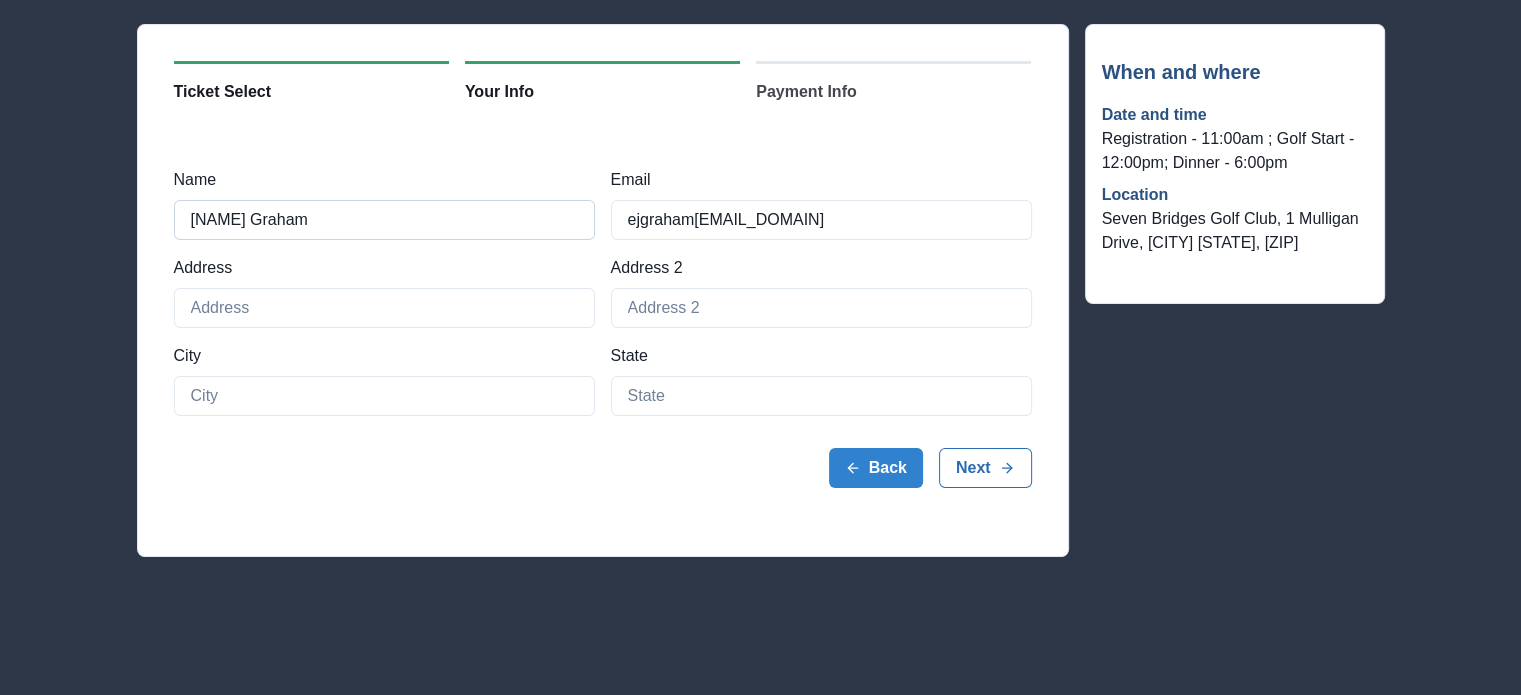 type on "ejgraham@[EMAIL_DOMAIN]" 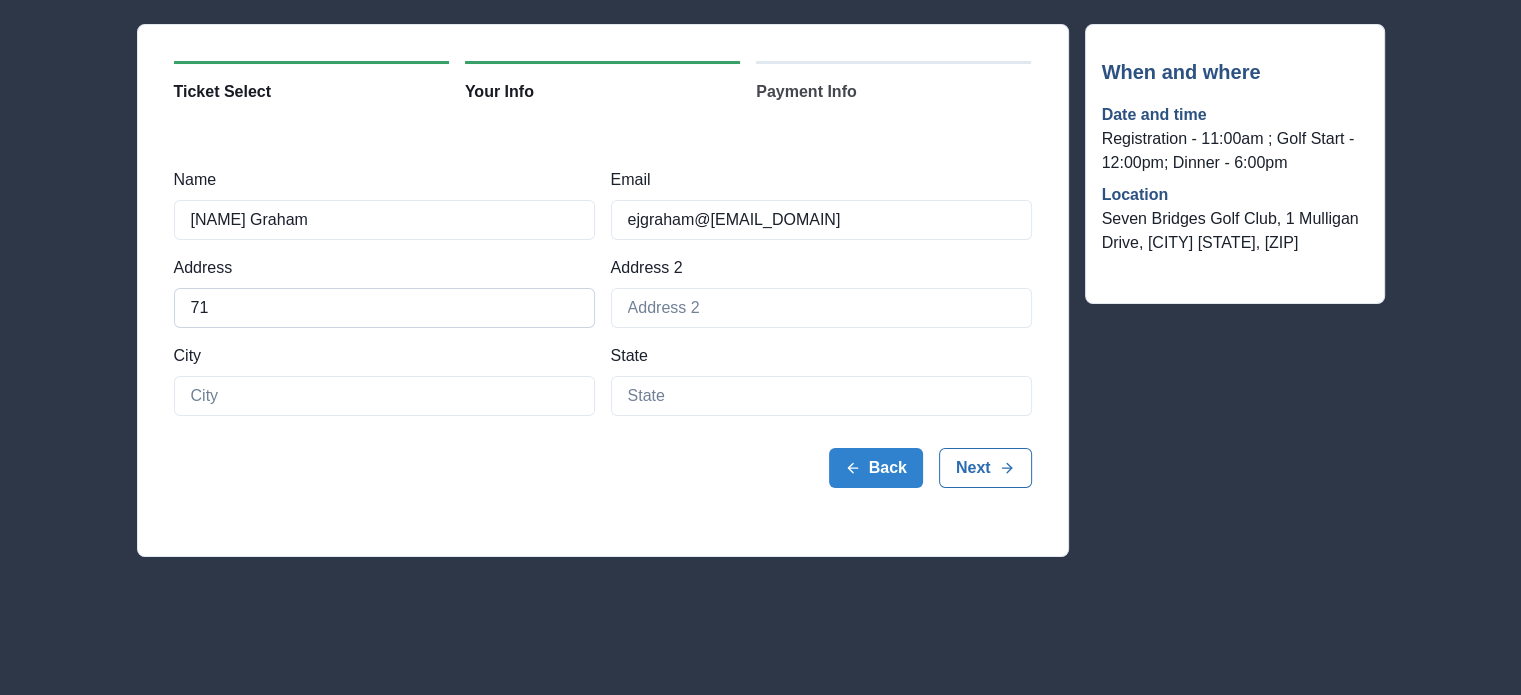 type on "[NUMBER] Plaza Drive" 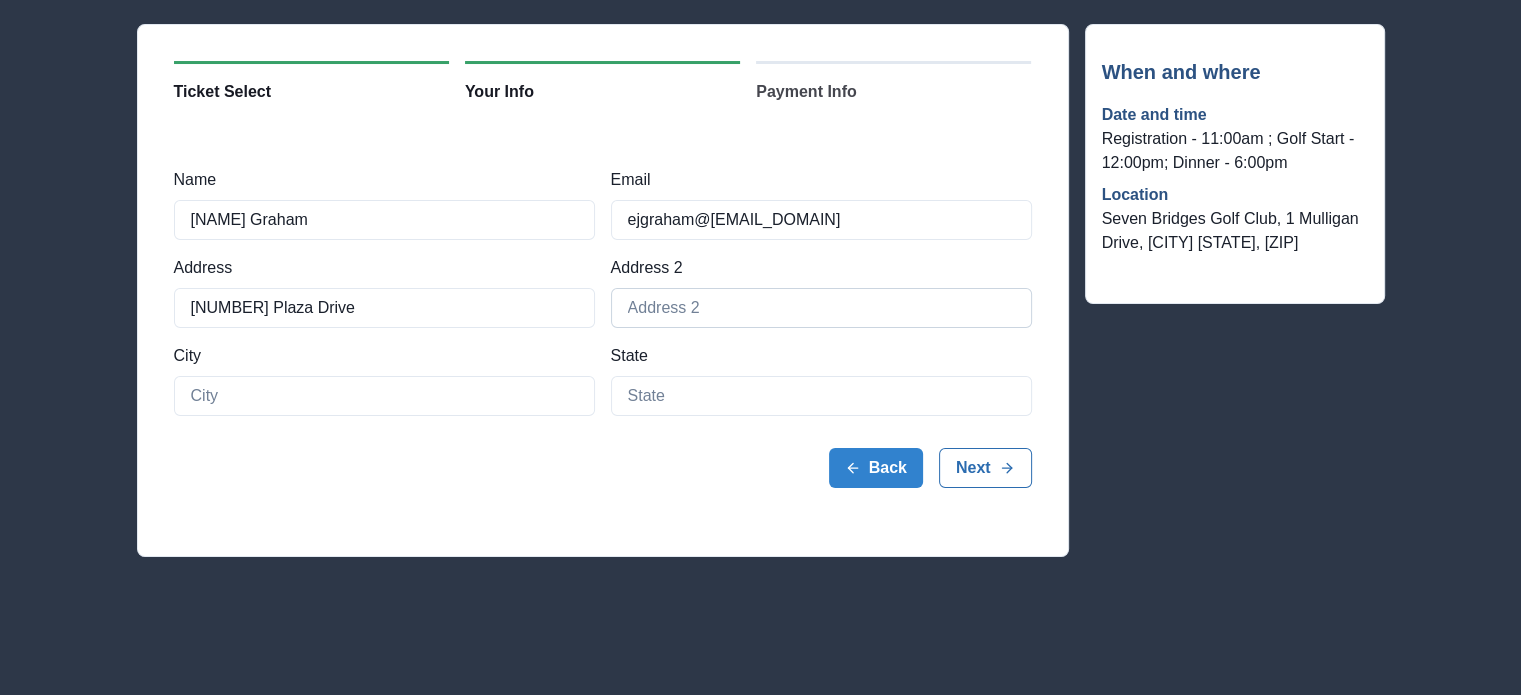 click at bounding box center (821, 308) 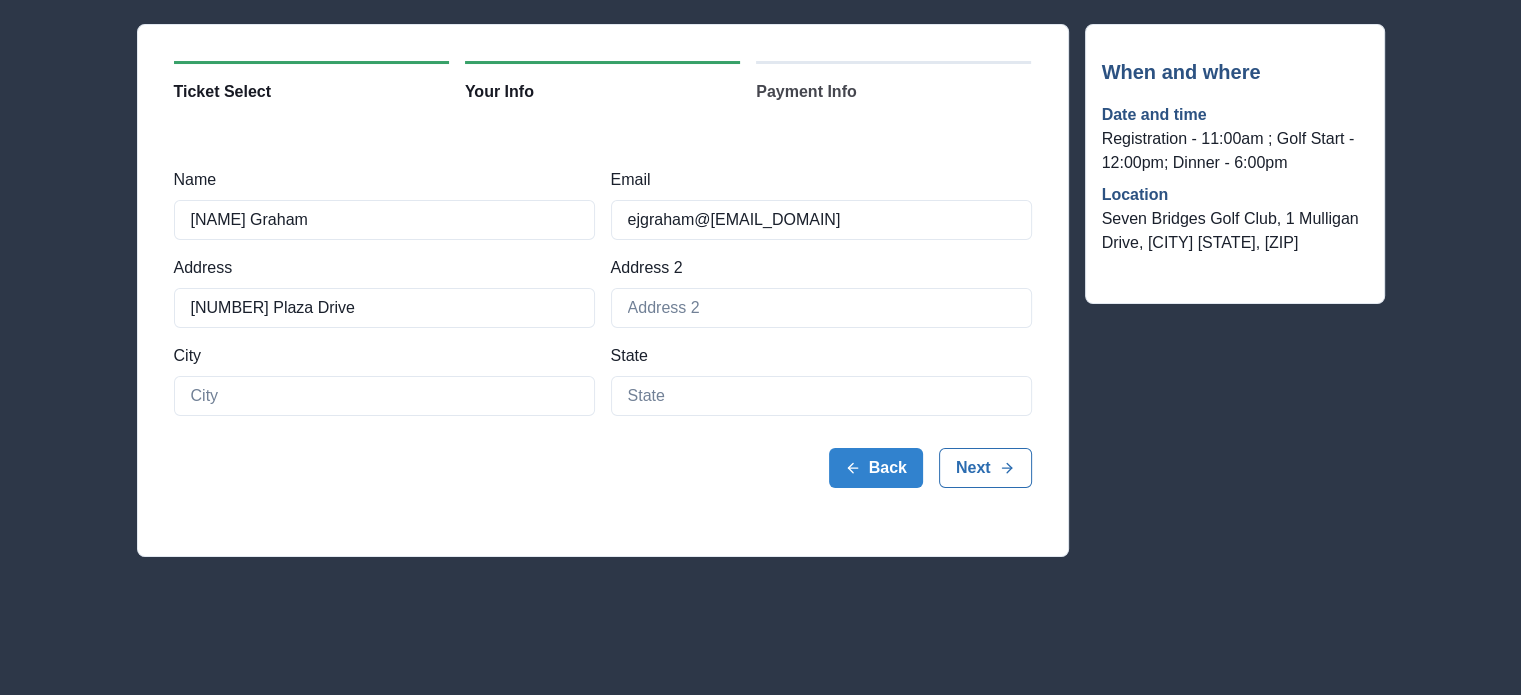 type on "Suite 3" 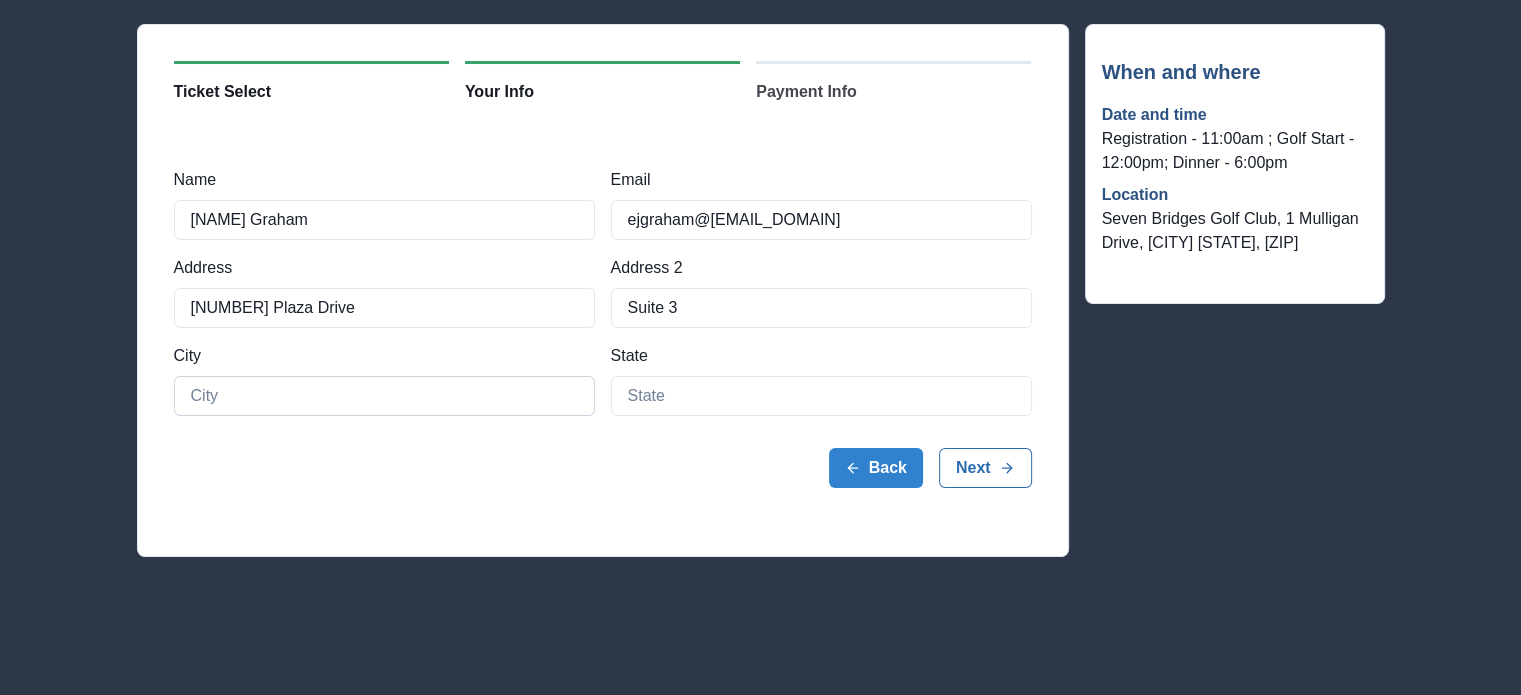 click at bounding box center [384, 396] 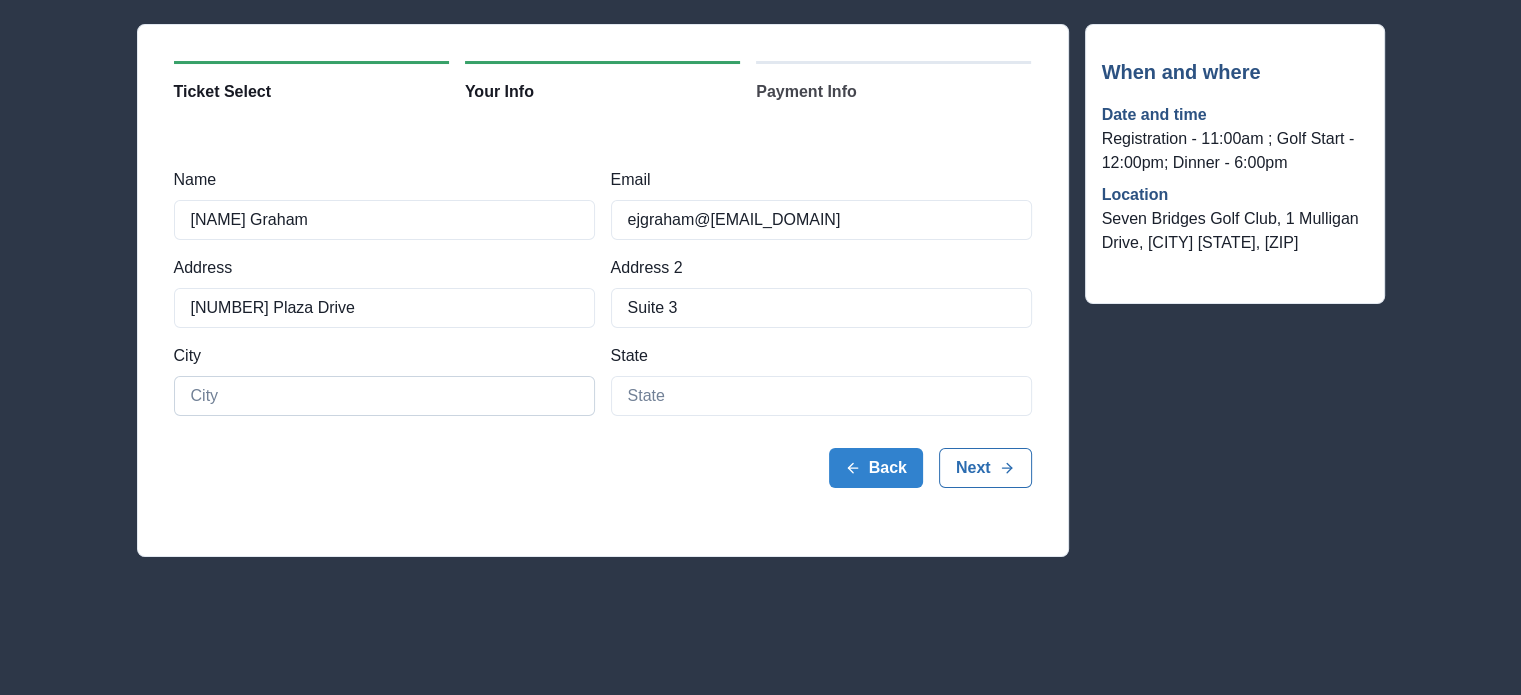 type on "N" 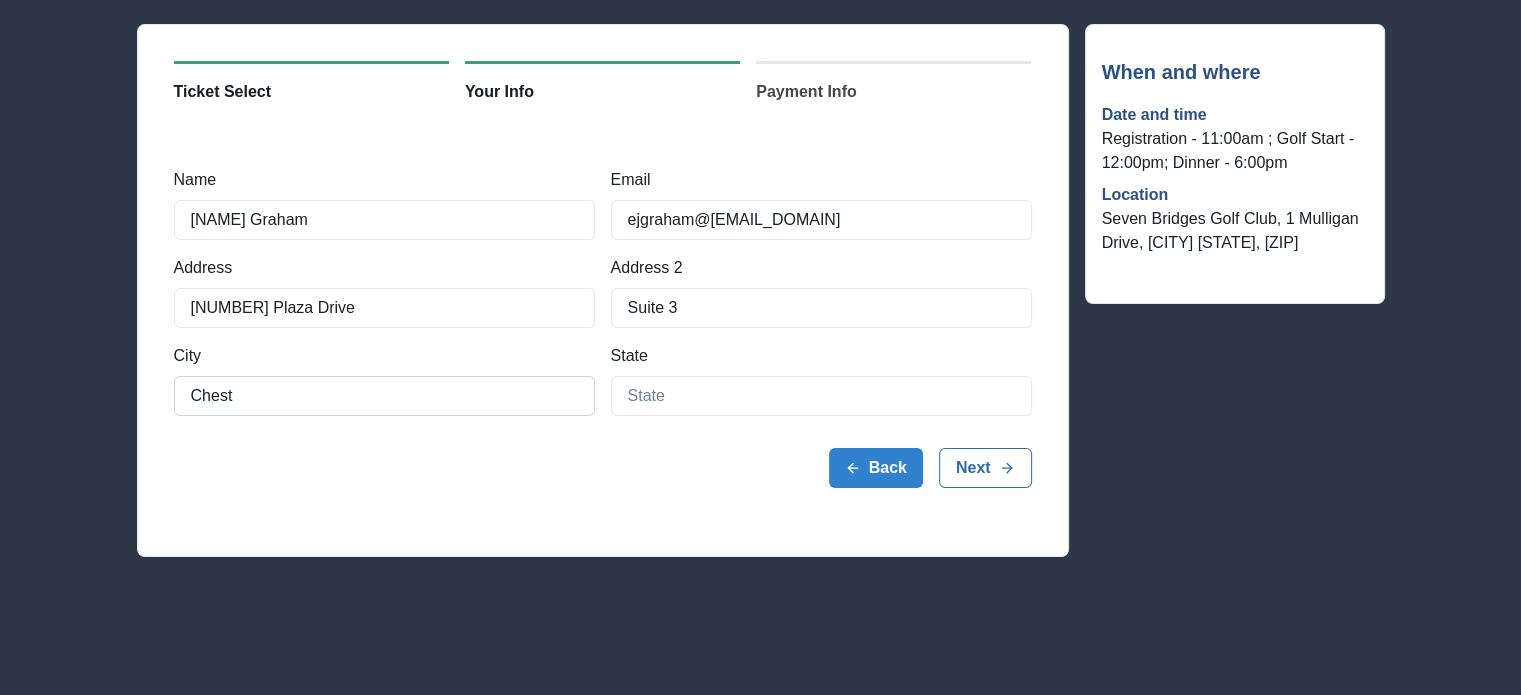 type on "Chesterton" 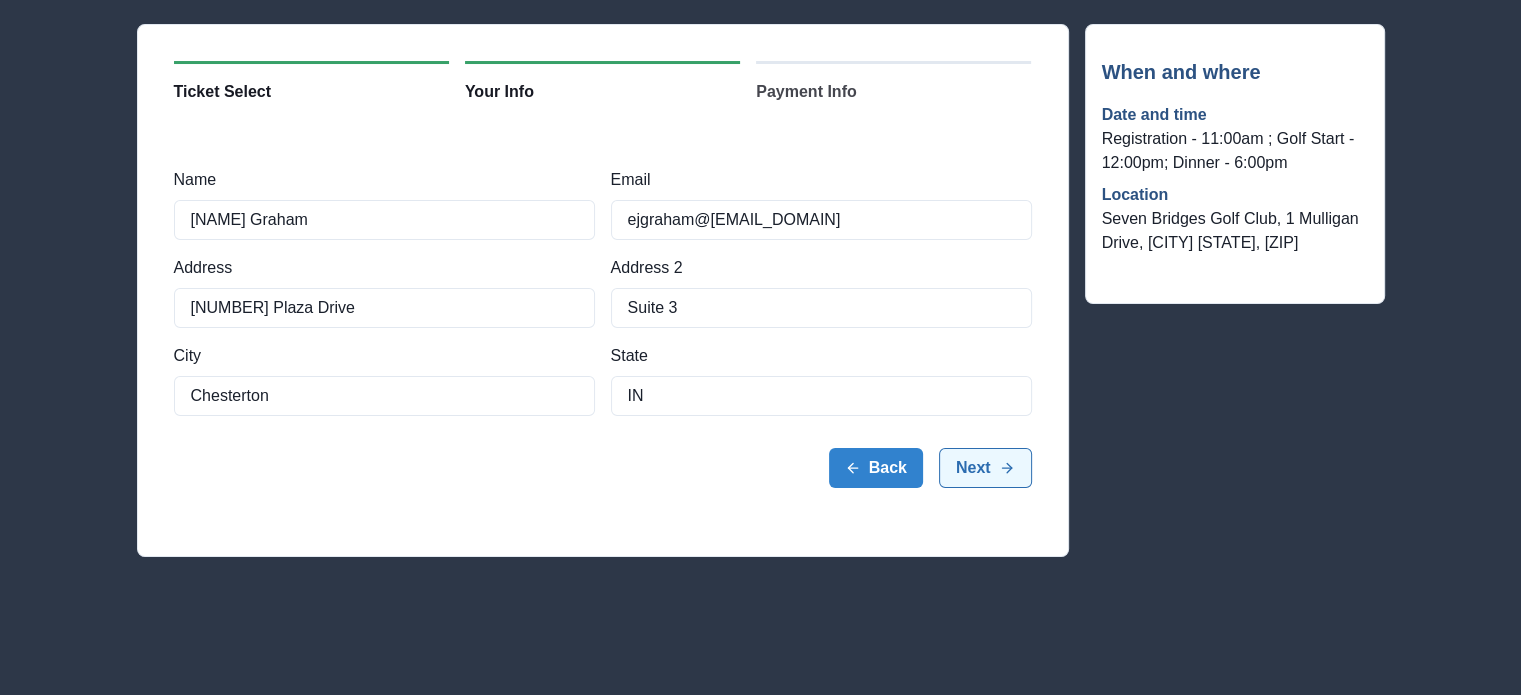 type on "IN" 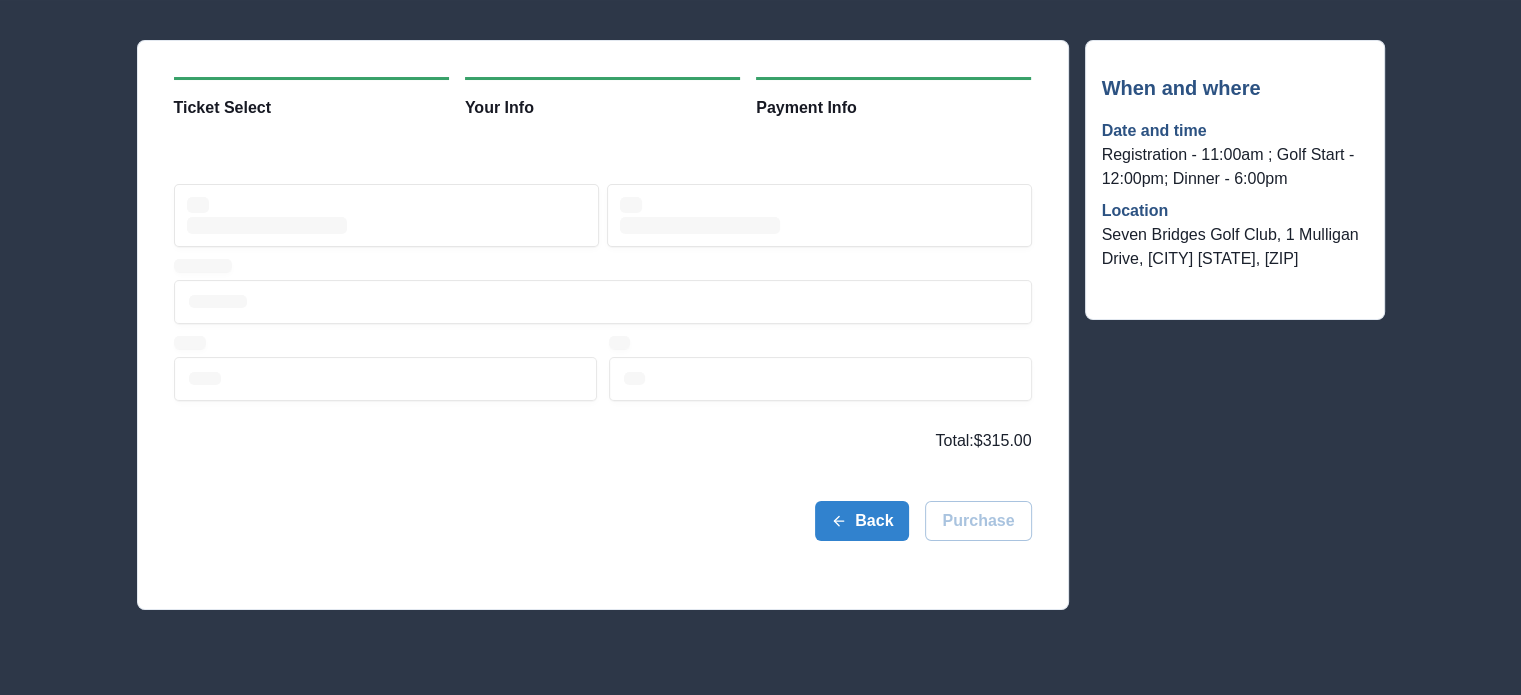 scroll, scrollTop: 116, scrollLeft: 0, axis: vertical 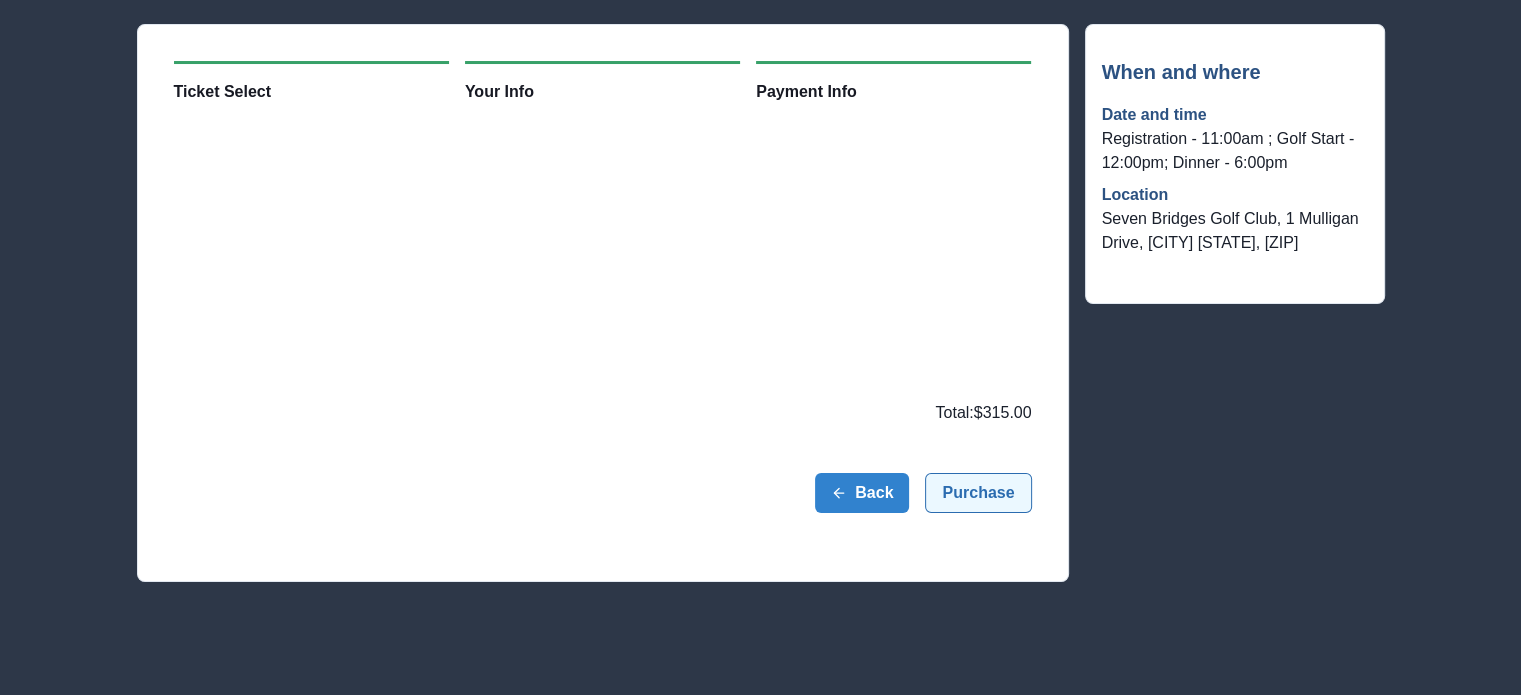 click on "Purchase" at bounding box center [978, 493] 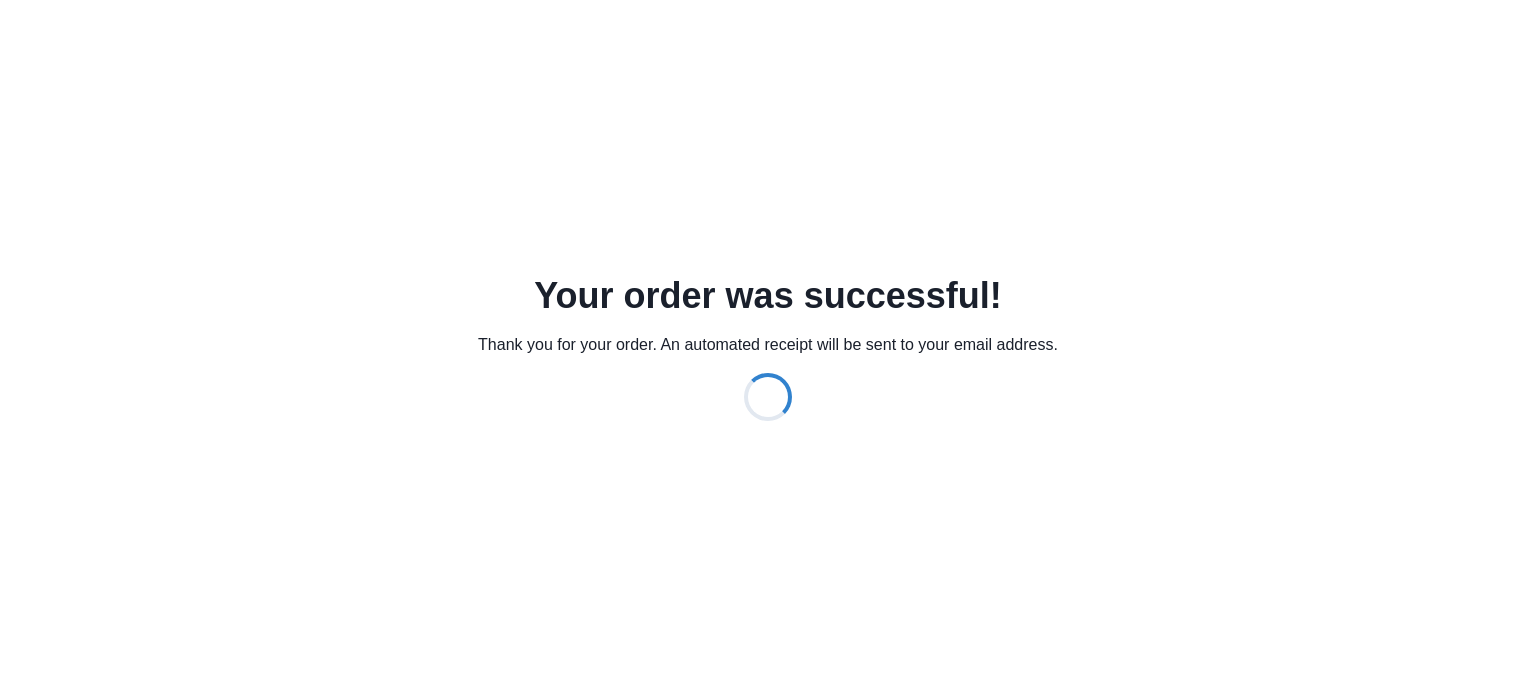 scroll, scrollTop: 0, scrollLeft: 0, axis: both 